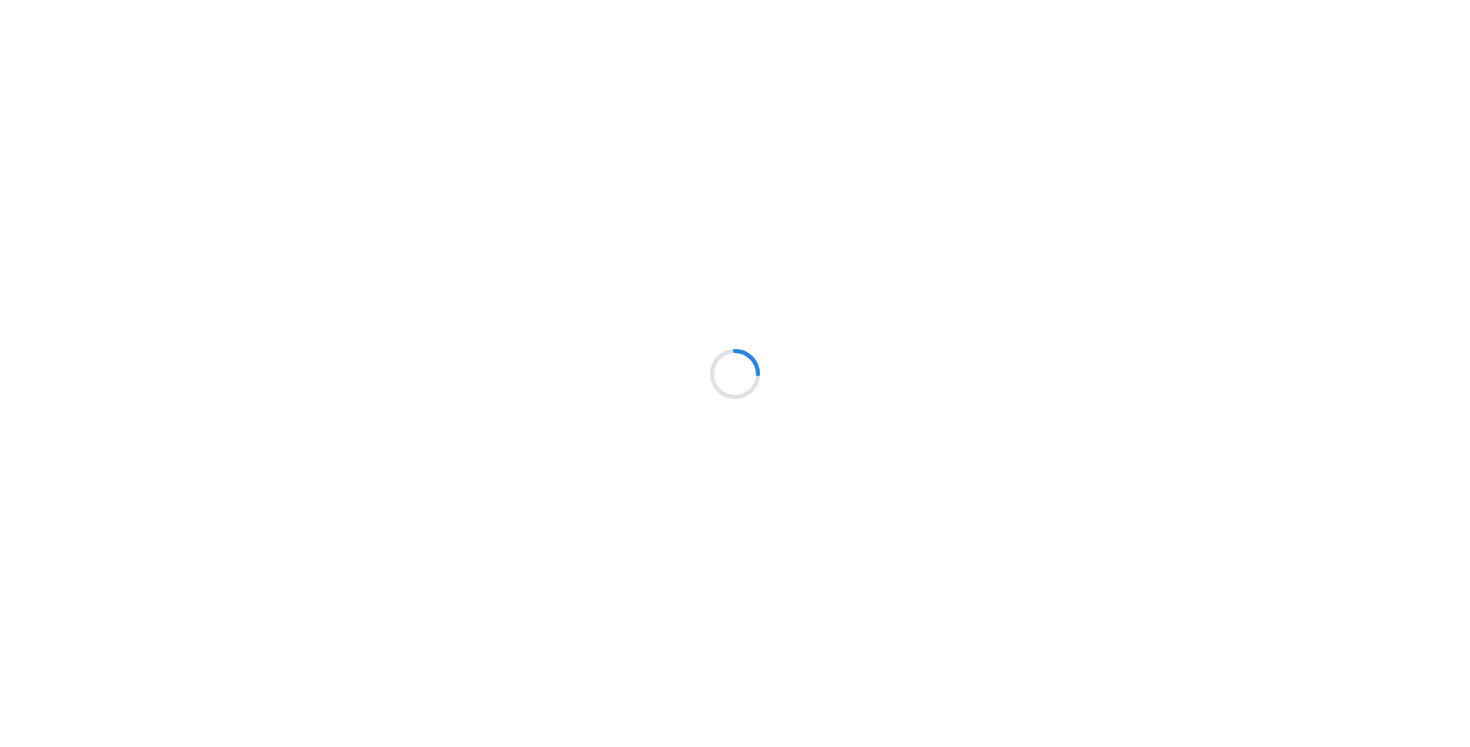 scroll, scrollTop: 0, scrollLeft: 0, axis: both 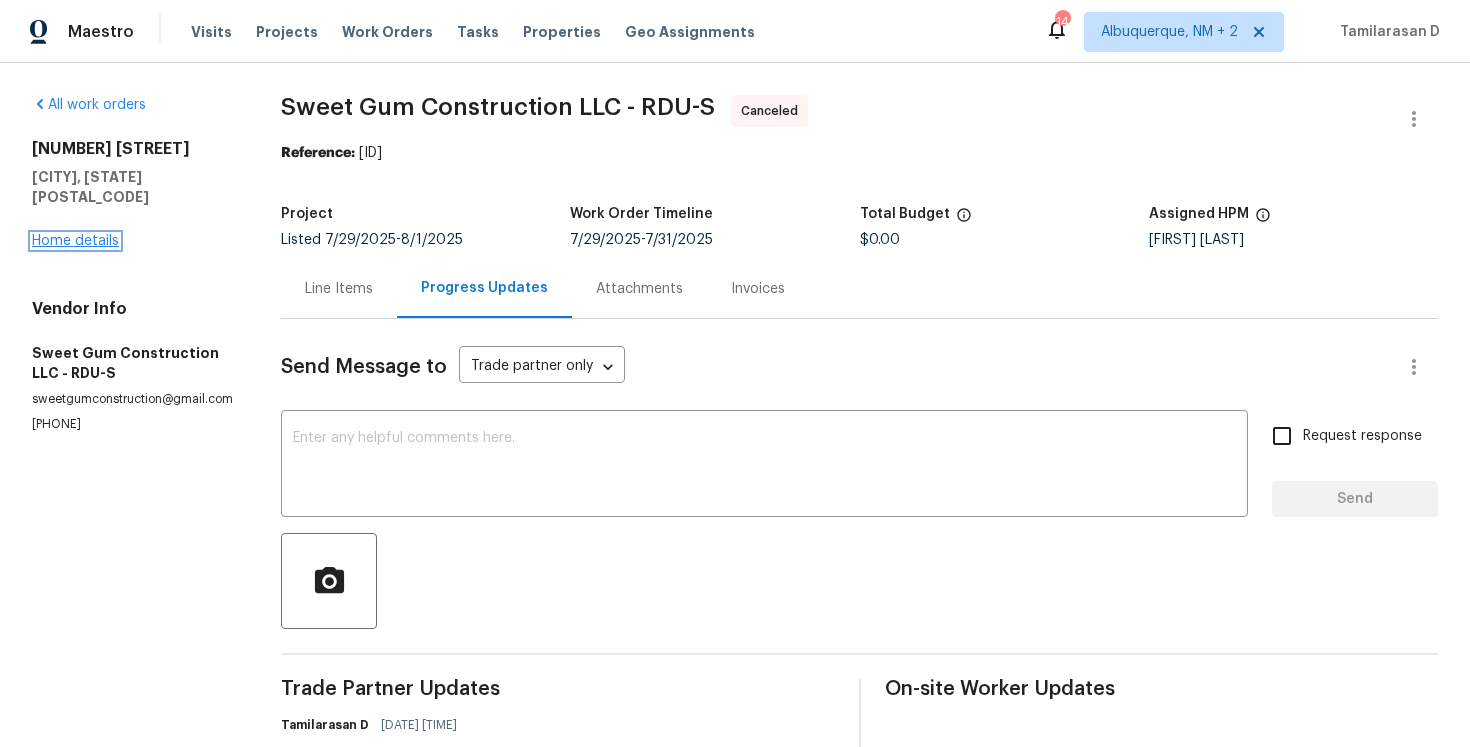 click on "Home details" at bounding box center (75, 241) 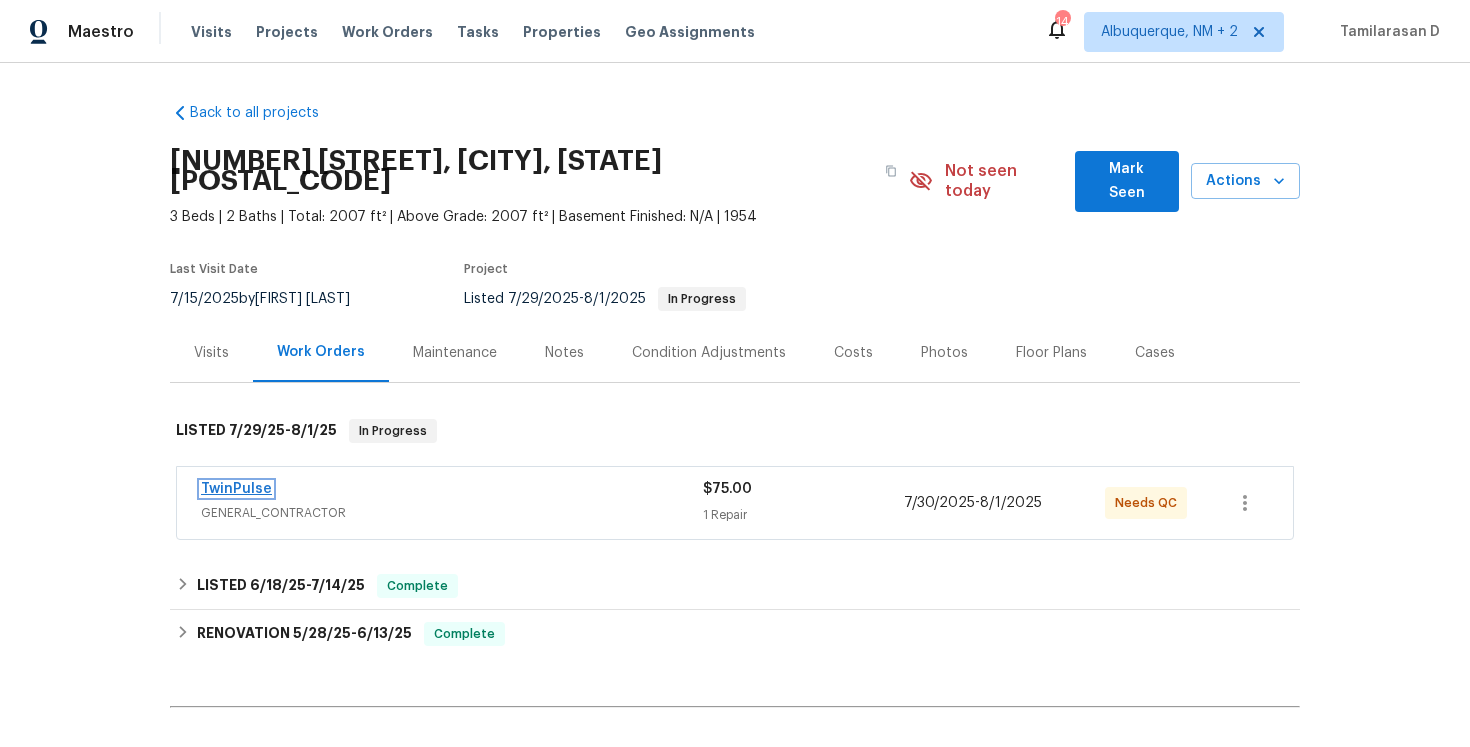 click on "TwinPulse" at bounding box center (236, 489) 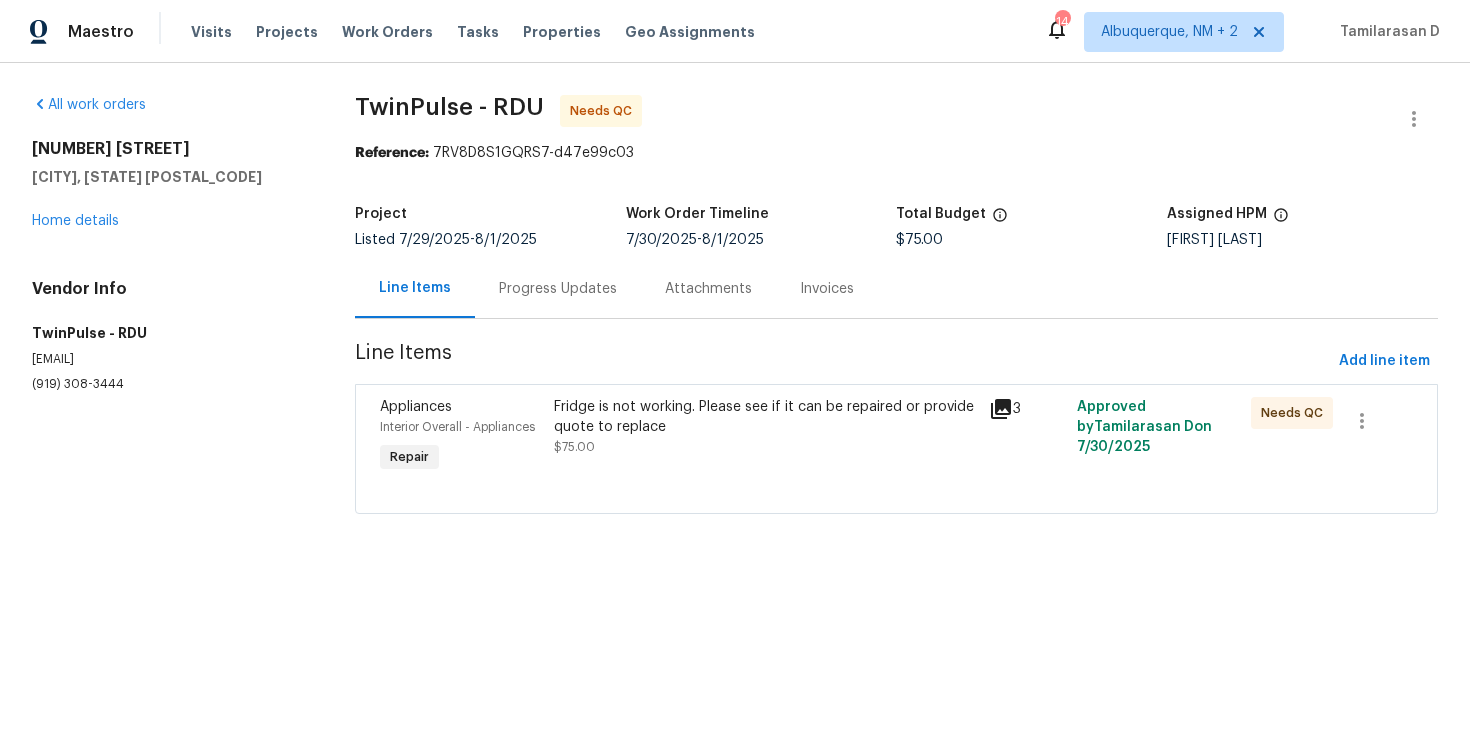 click on "Progress Updates" at bounding box center [558, 289] 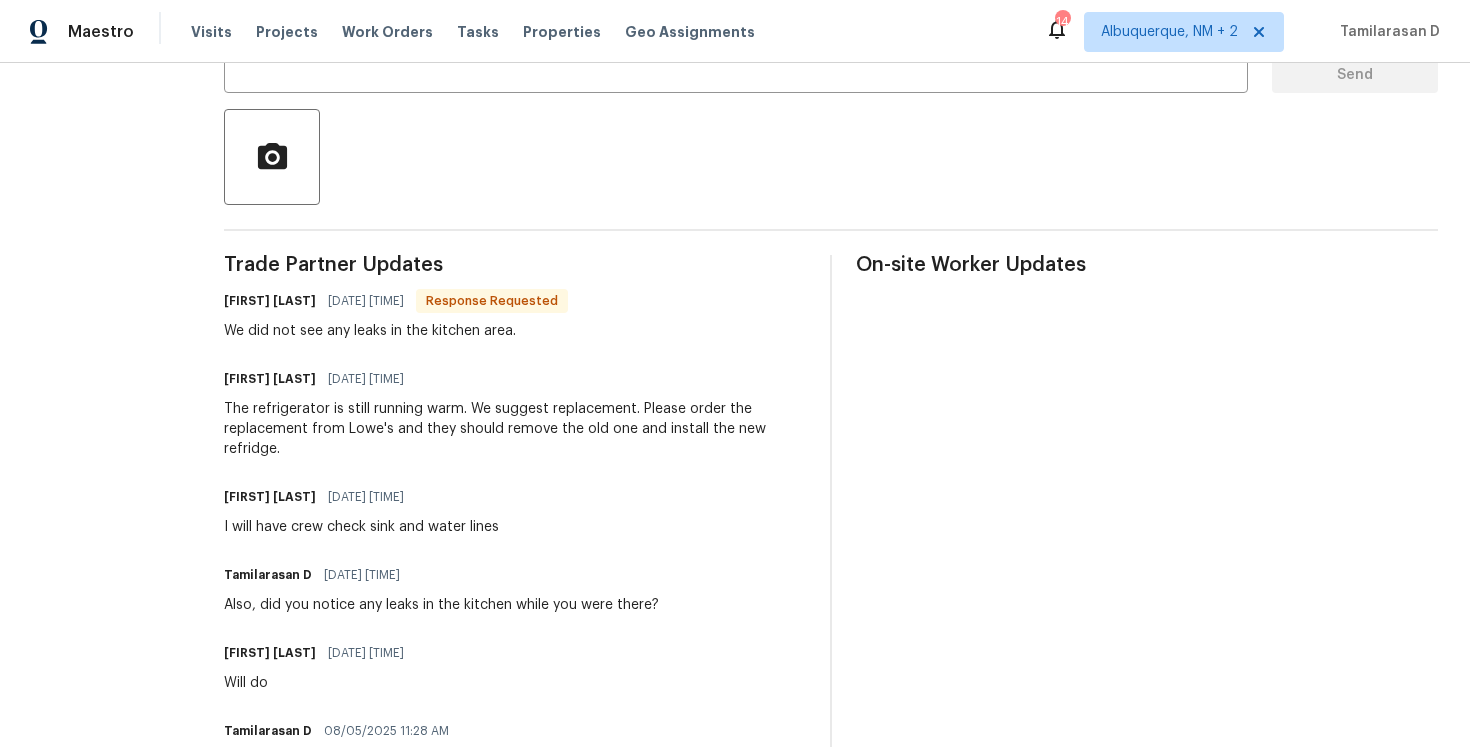 scroll, scrollTop: 418, scrollLeft: 0, axis: vertical 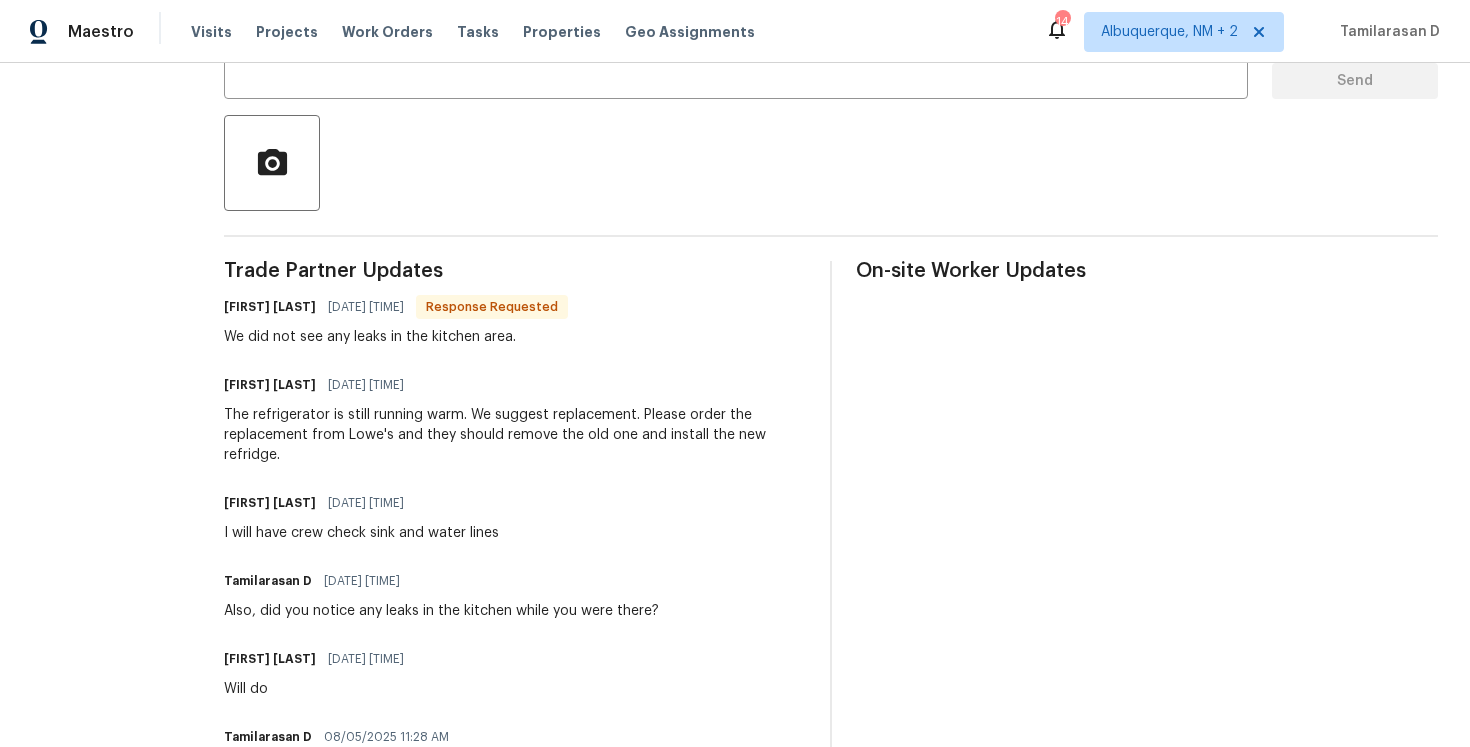 click on "We did not see any leaks in the kitchen area." at bounding box center [396, 337] 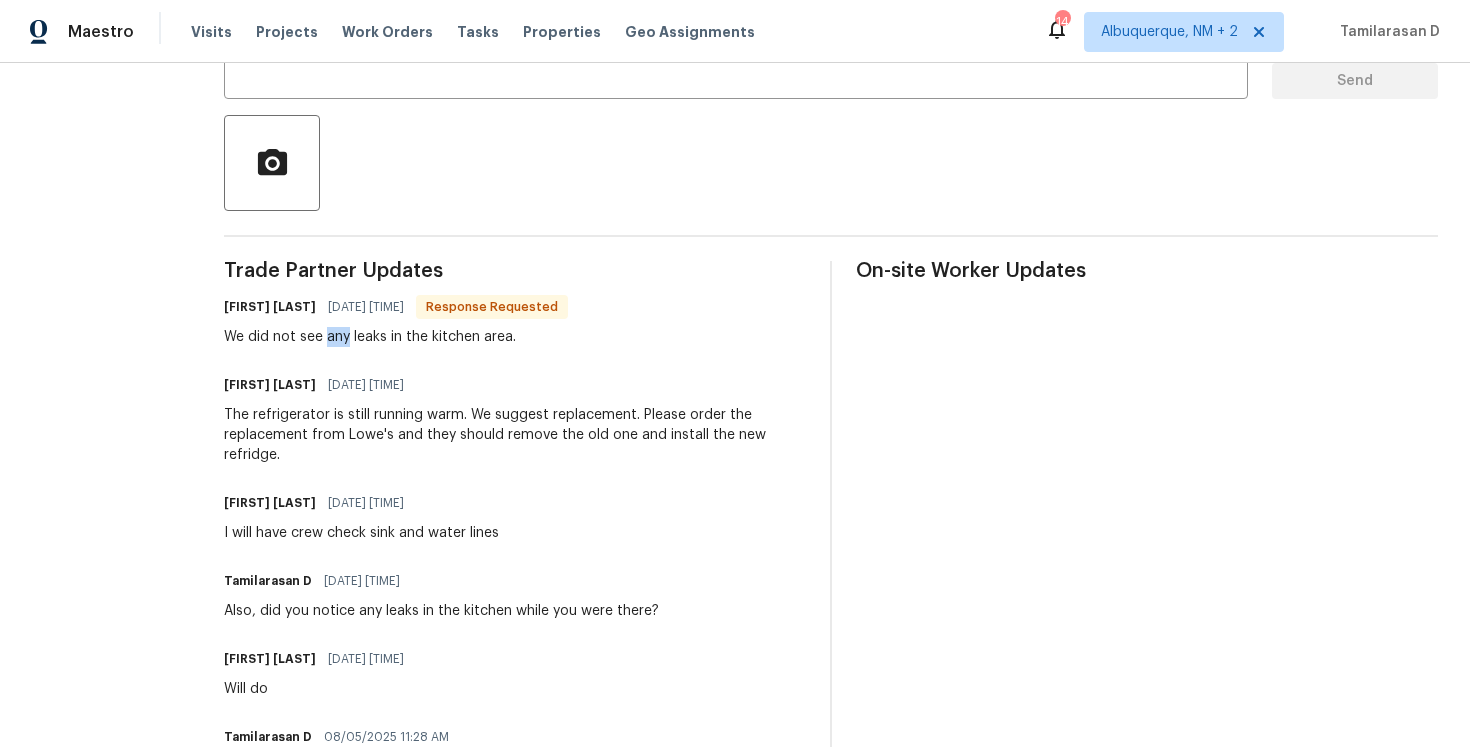 click on "We did not see any leaks in the kitchen area." at bounding box center [396, 337] 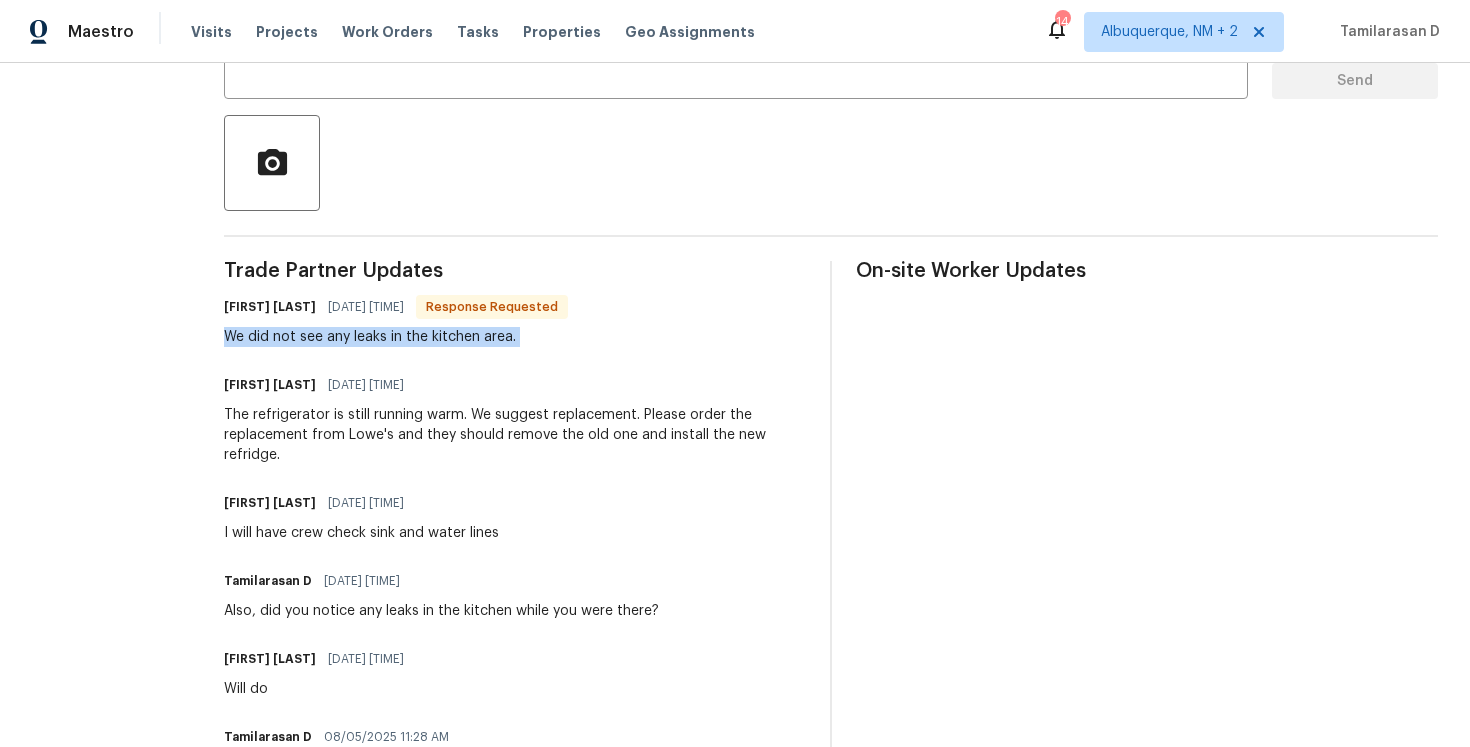 click on "The refrigerator is still running warm.  We suggest replacement.  Please order the replacement from Lowe's and they should remove the old one and install the new refridge." at bounding box center (515, 435) 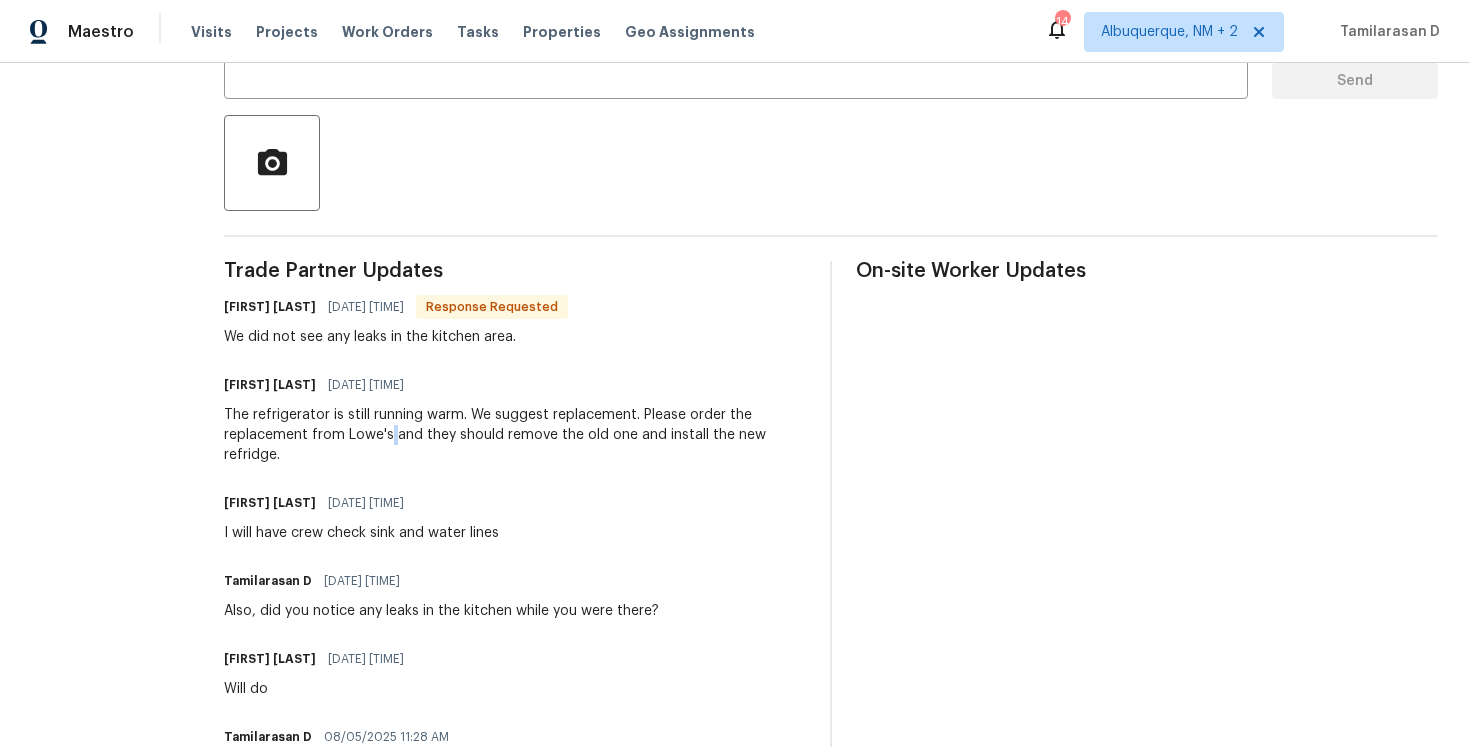 click on "The refrigerator is still running warm.  We suggest replacement.  Please order the replacement from Lowe's and they should remove the old one and install the new refridge." at bounding box center [515, 435] 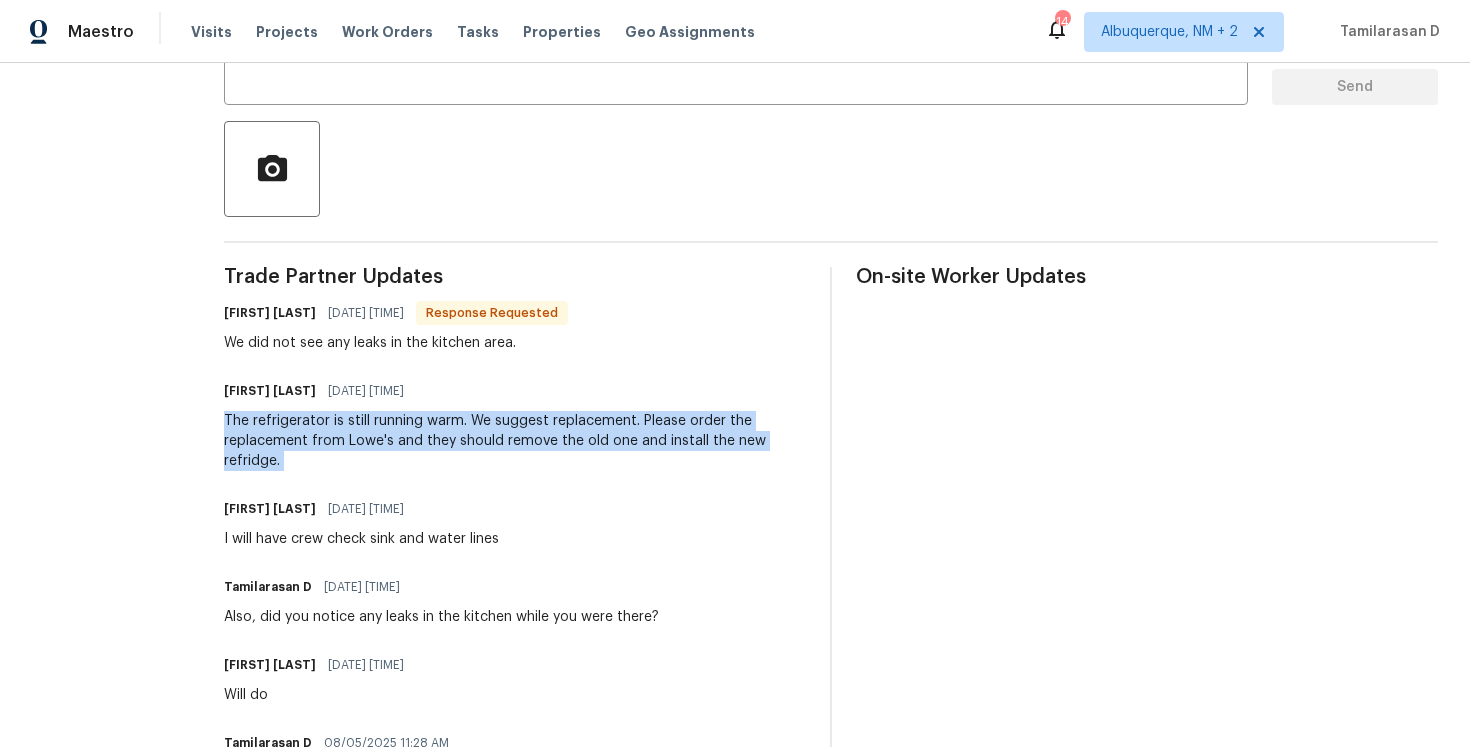 scroll, scrollTop: 410, scrollLeft: 0, axis: vertical 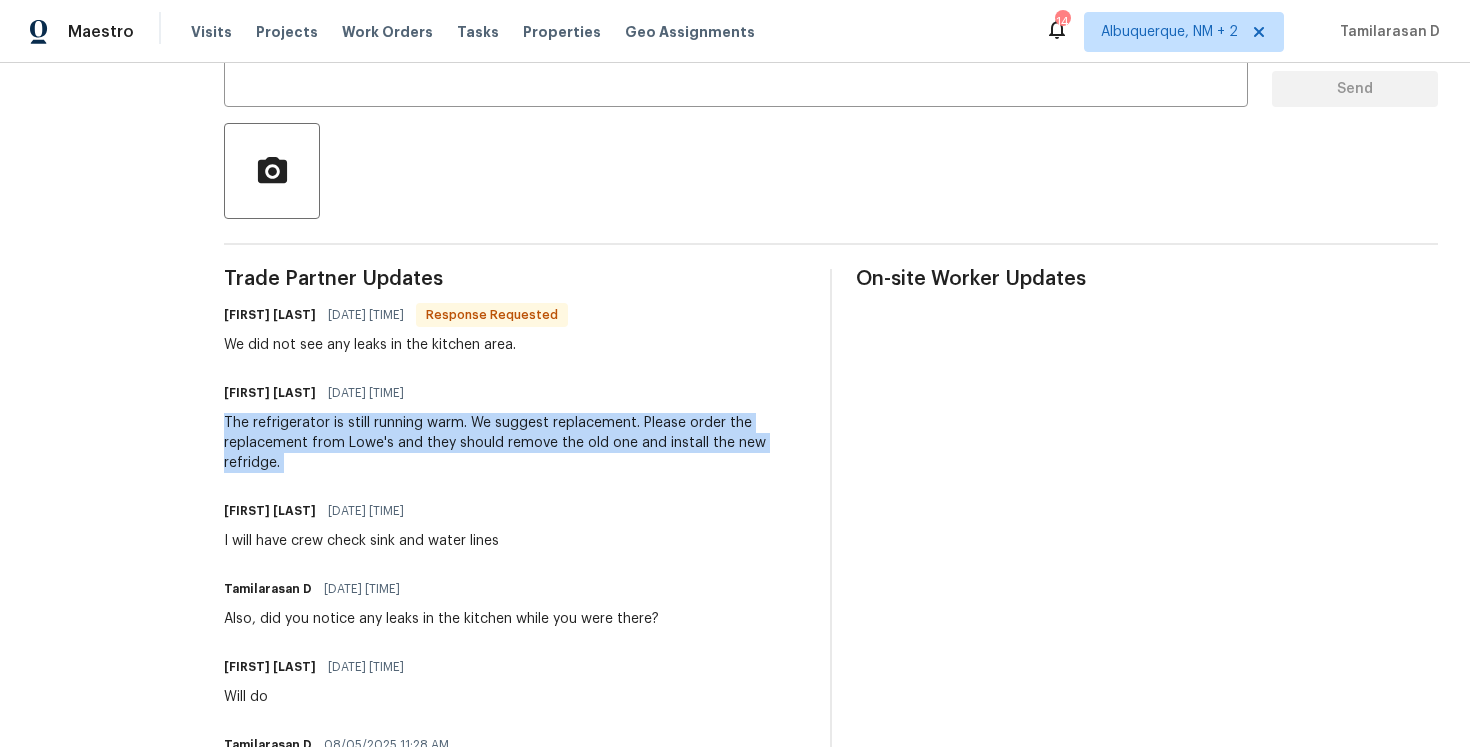 click on "The refrigerator is still running warm.  We suggest replacement.  Please order the replacement from Lowe's and they should remove the old one and install the new refridge." at bounding box center [515, 443] 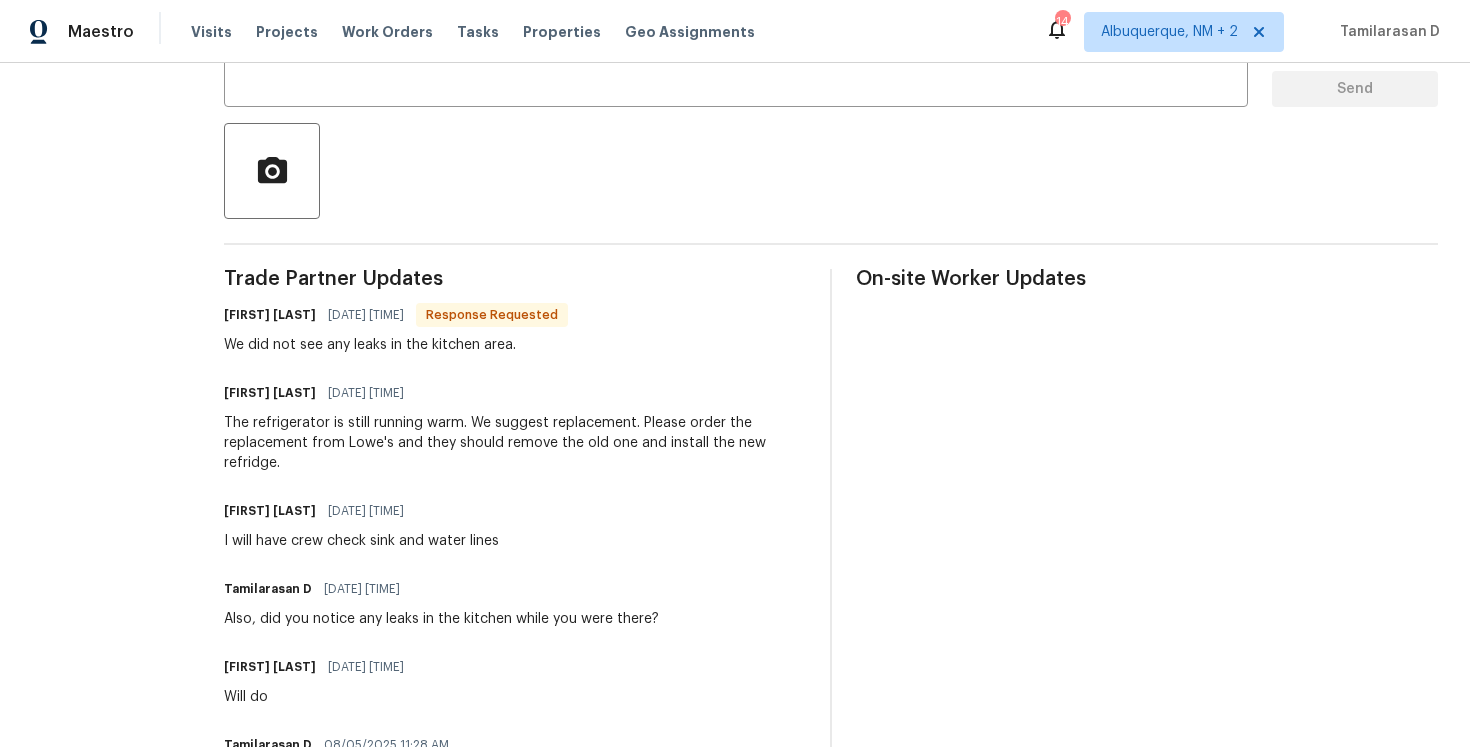 click on "The refrigerator is still running warm.  We suggest replacement.  Please order the replacement from Lowe's and they should remove the old one and install the new refridge." at bounding box center (515, 443) 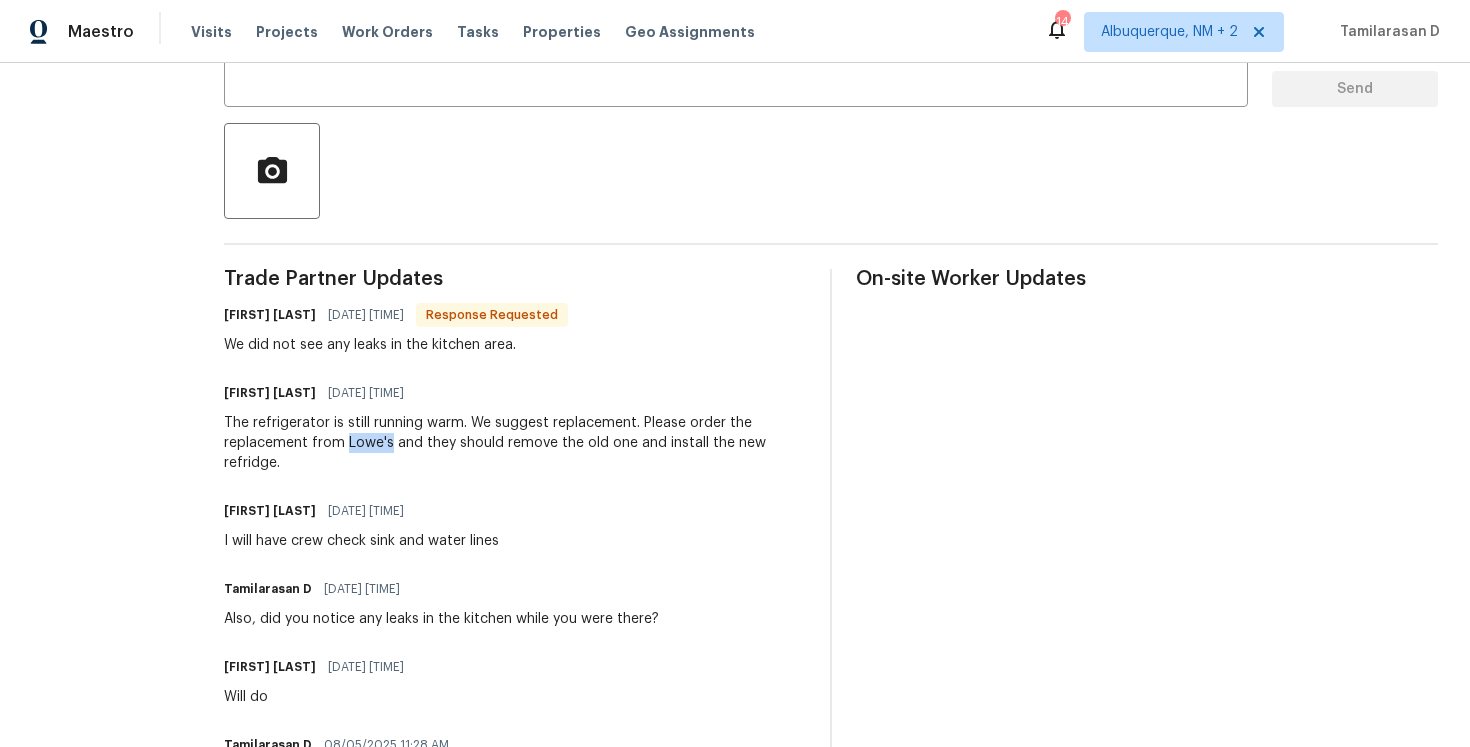 click on "The refrigerator is still running warm.  We suggest replacement.  Please order the replacement from Lowe's and they should remove the old one and install the new refridge." at bounding box center (515, 443) 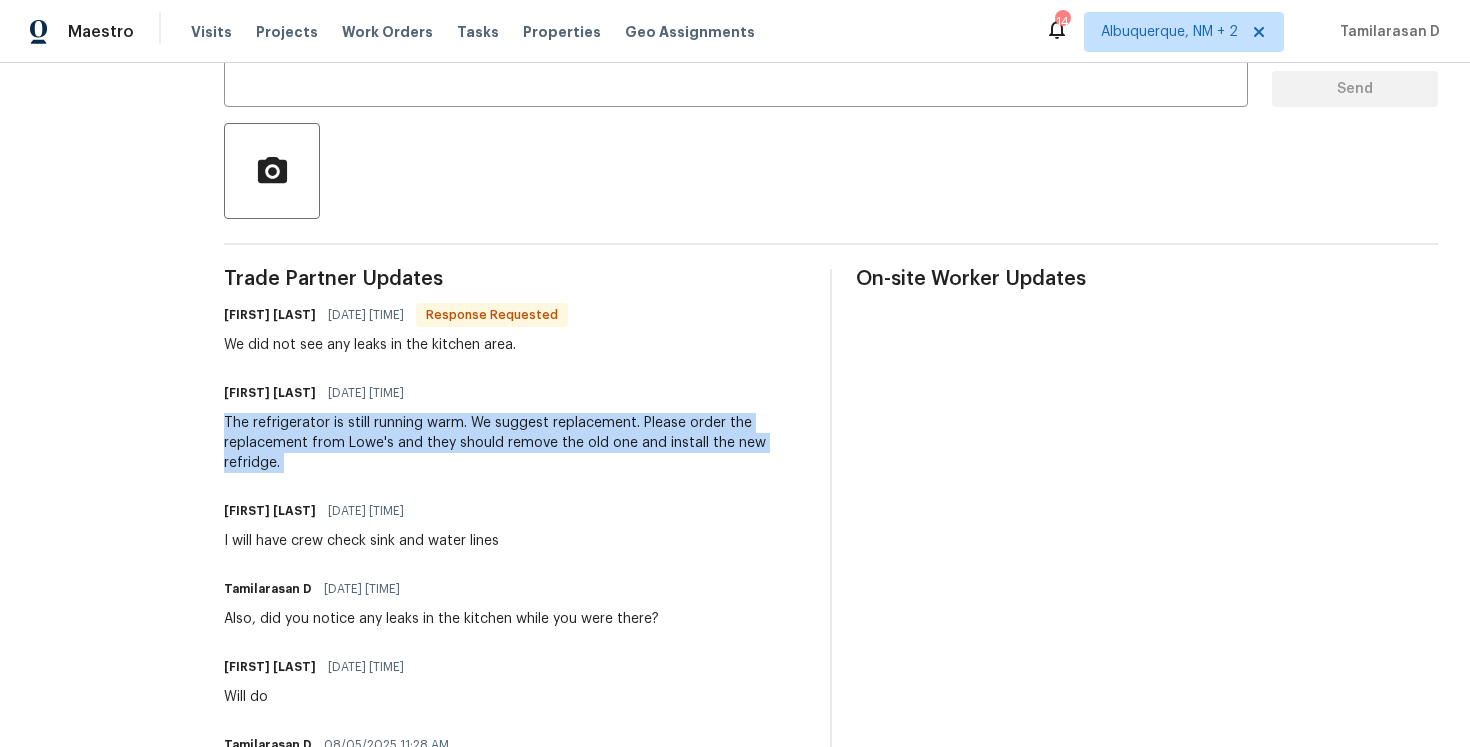 click on "The refrigerator is still running warm.  We suggest replacement.  Please order the replacement from Lowe's and they should remove the old one and install the new refridge." at bounding box center (515, 443) 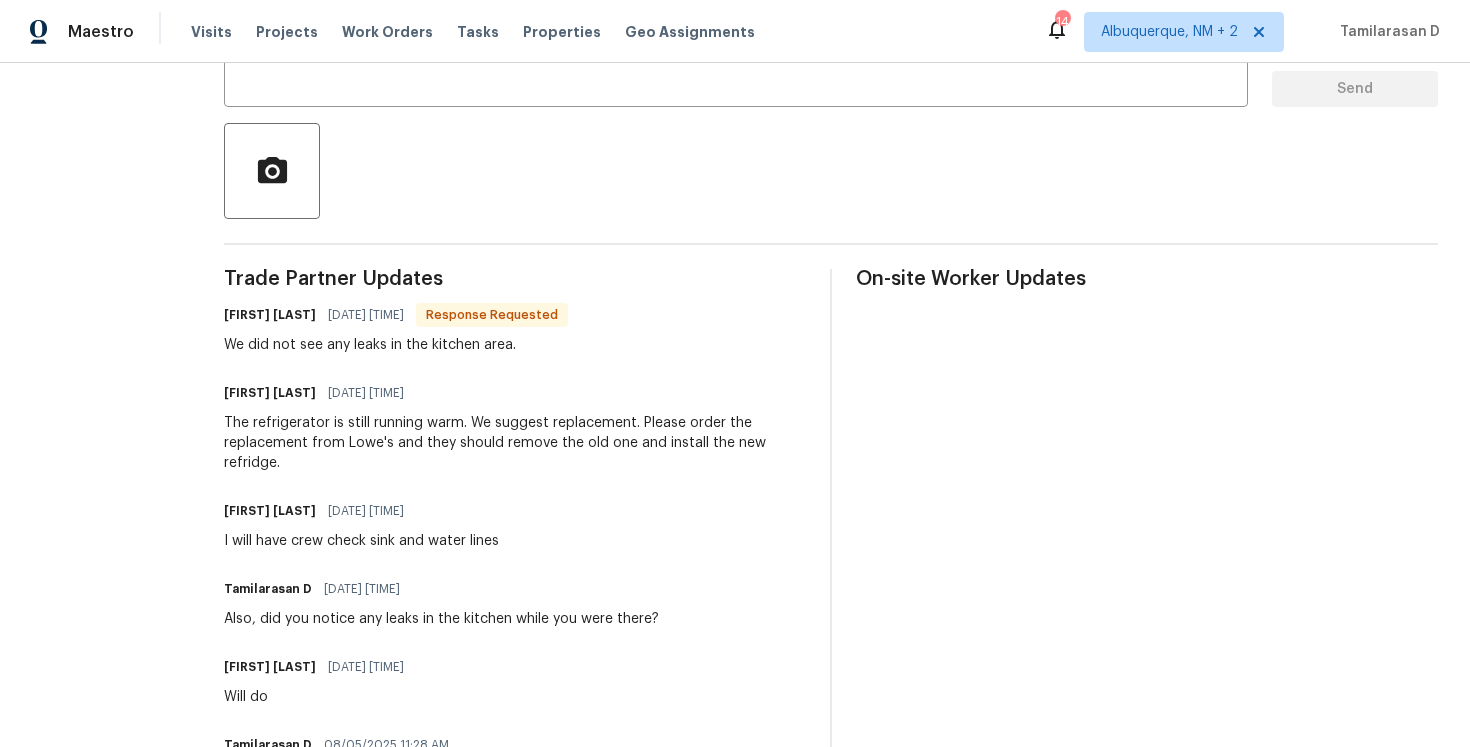 click on "The refrigerator is still running warm.  We suggest replacement.  Please order the replacement from Lowe's and they should remove the old one and install the new refridge." at bounding box center [515, 443] 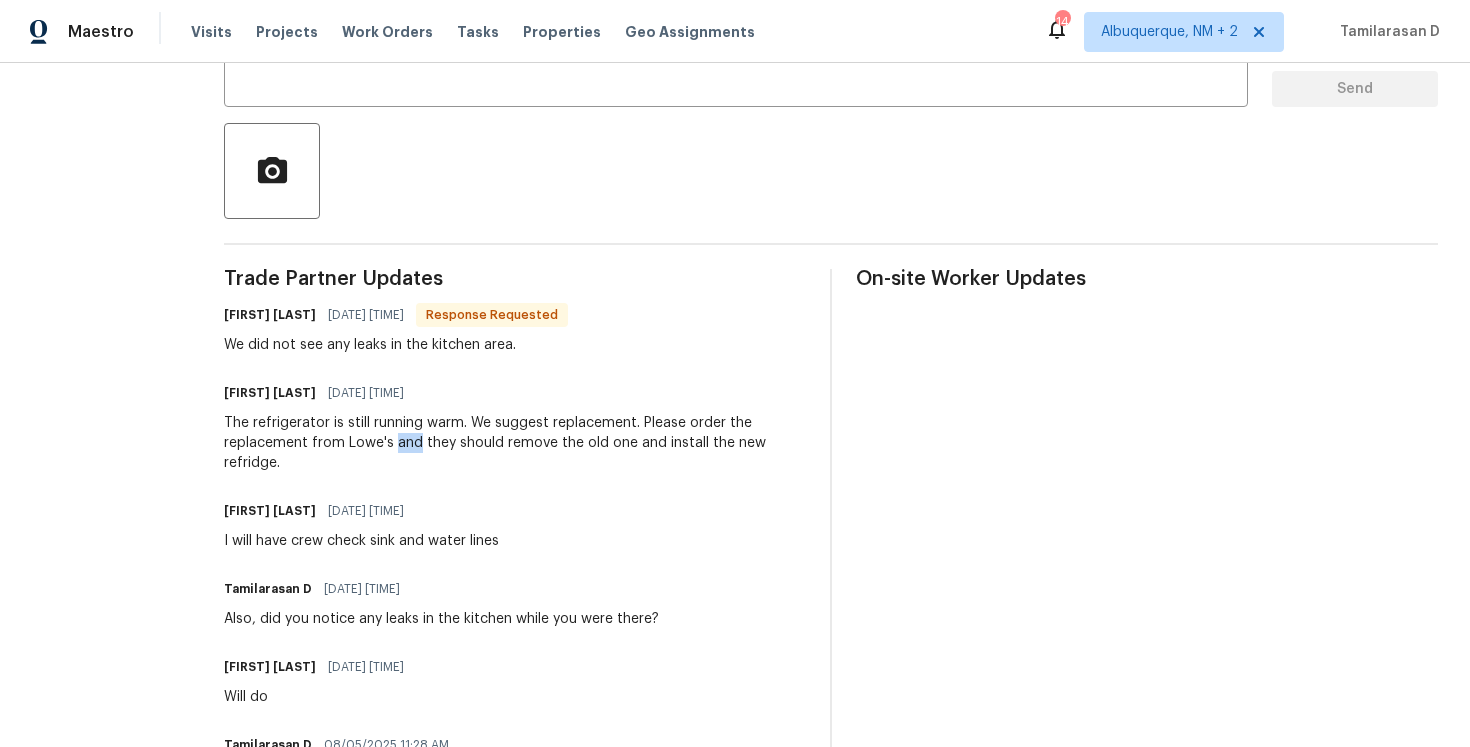click on "The refrigerator is still running warm.  We suggest replacement.  Please order the replacement from Lowe's and they should remove the old one and install the new refridge." at bounding box center (515, 443) 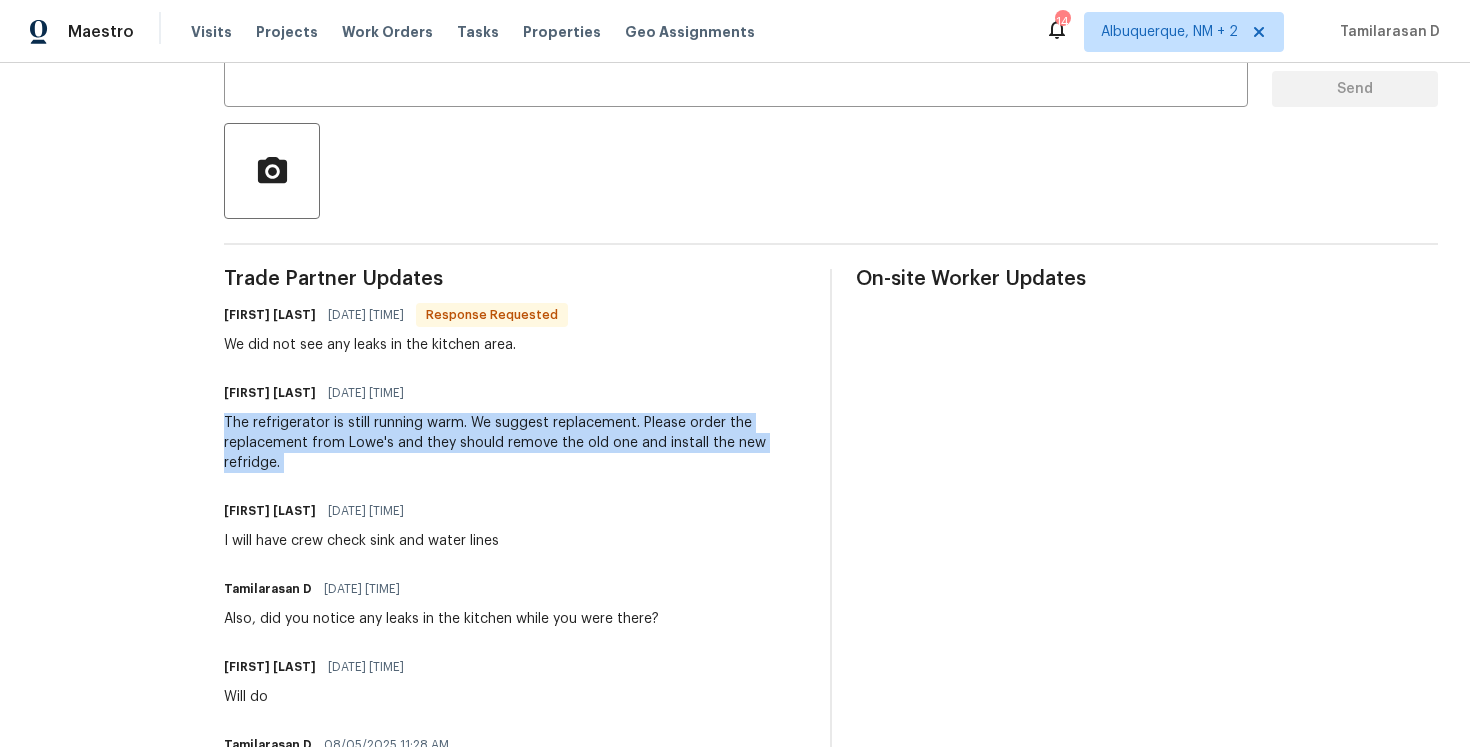 scroll, scrollTop: 104, scrollLeft: 0, axis: vertical 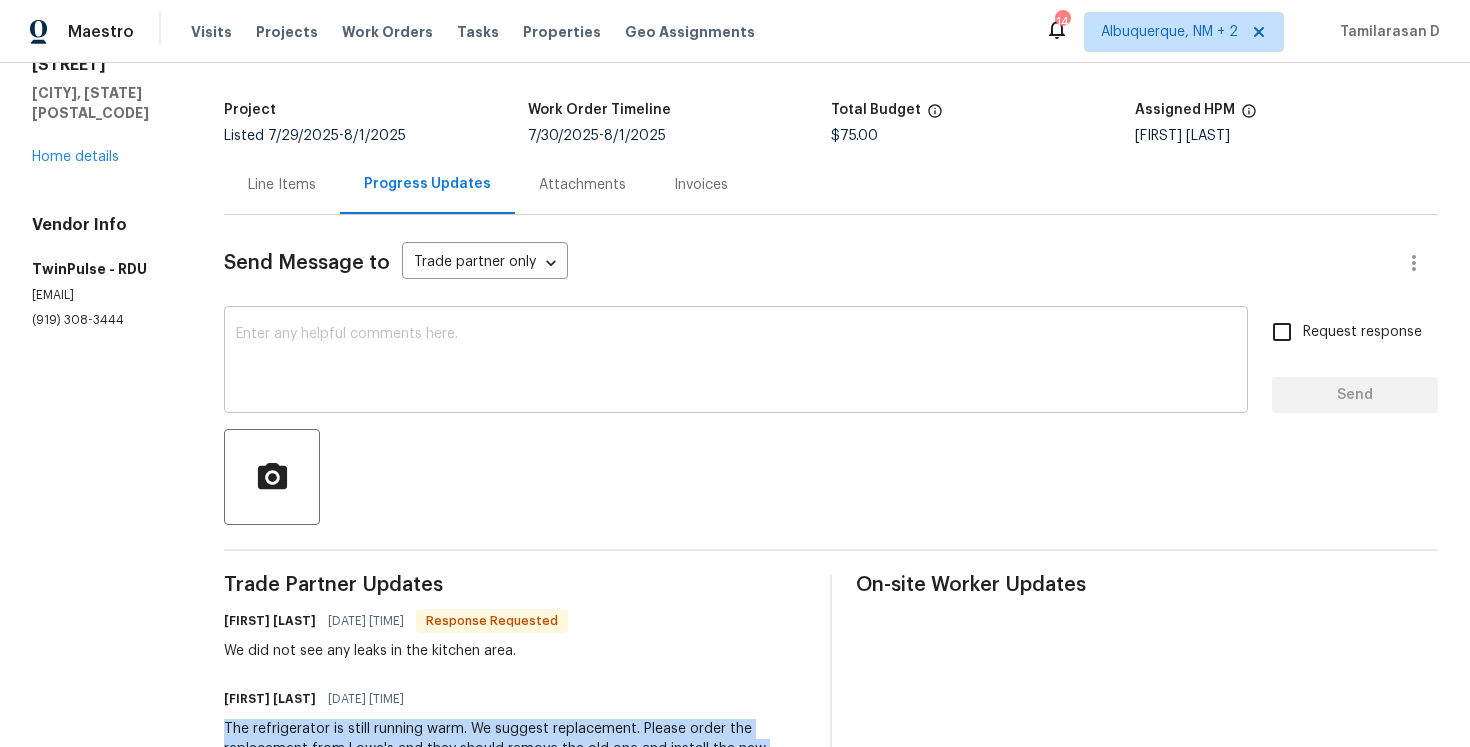 click on "x ​" at bounding box center [736, 362] 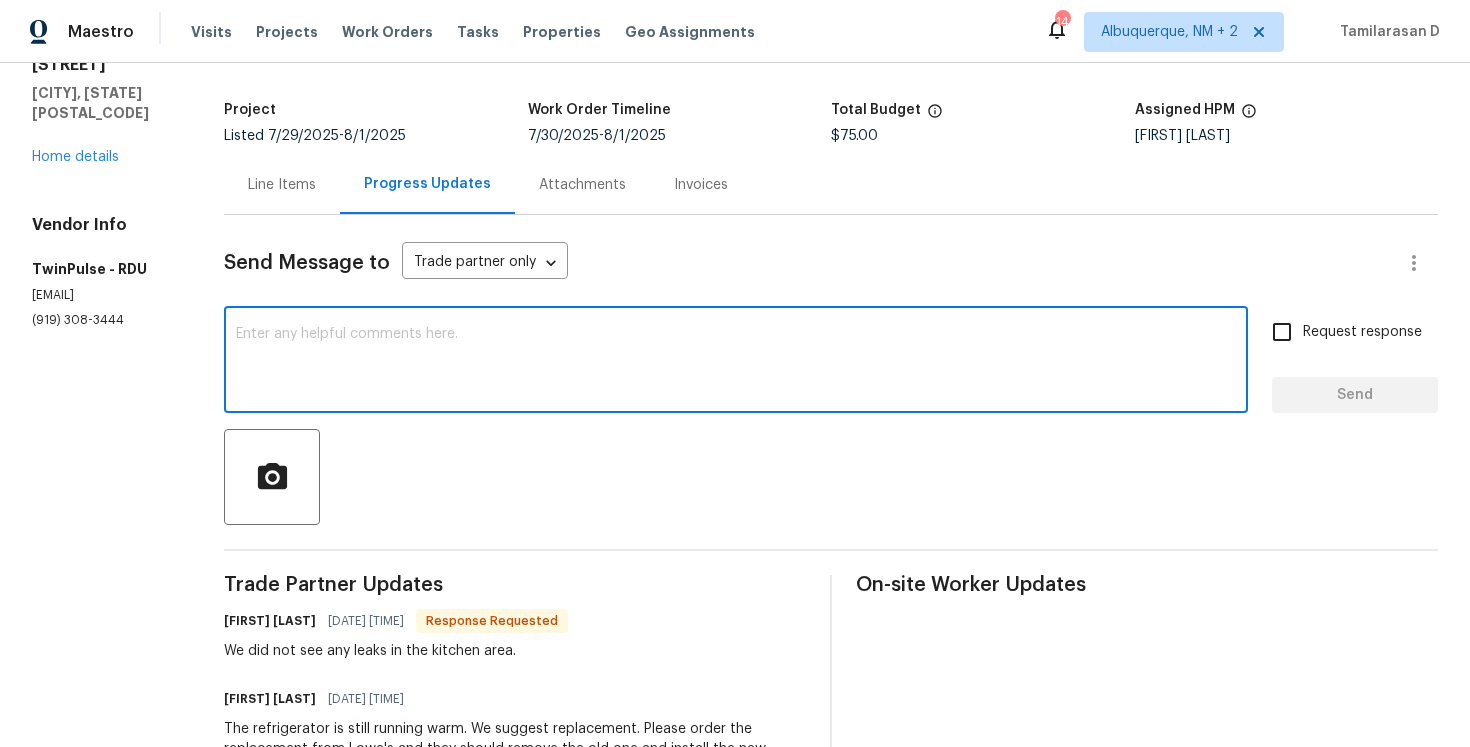 type on "H" 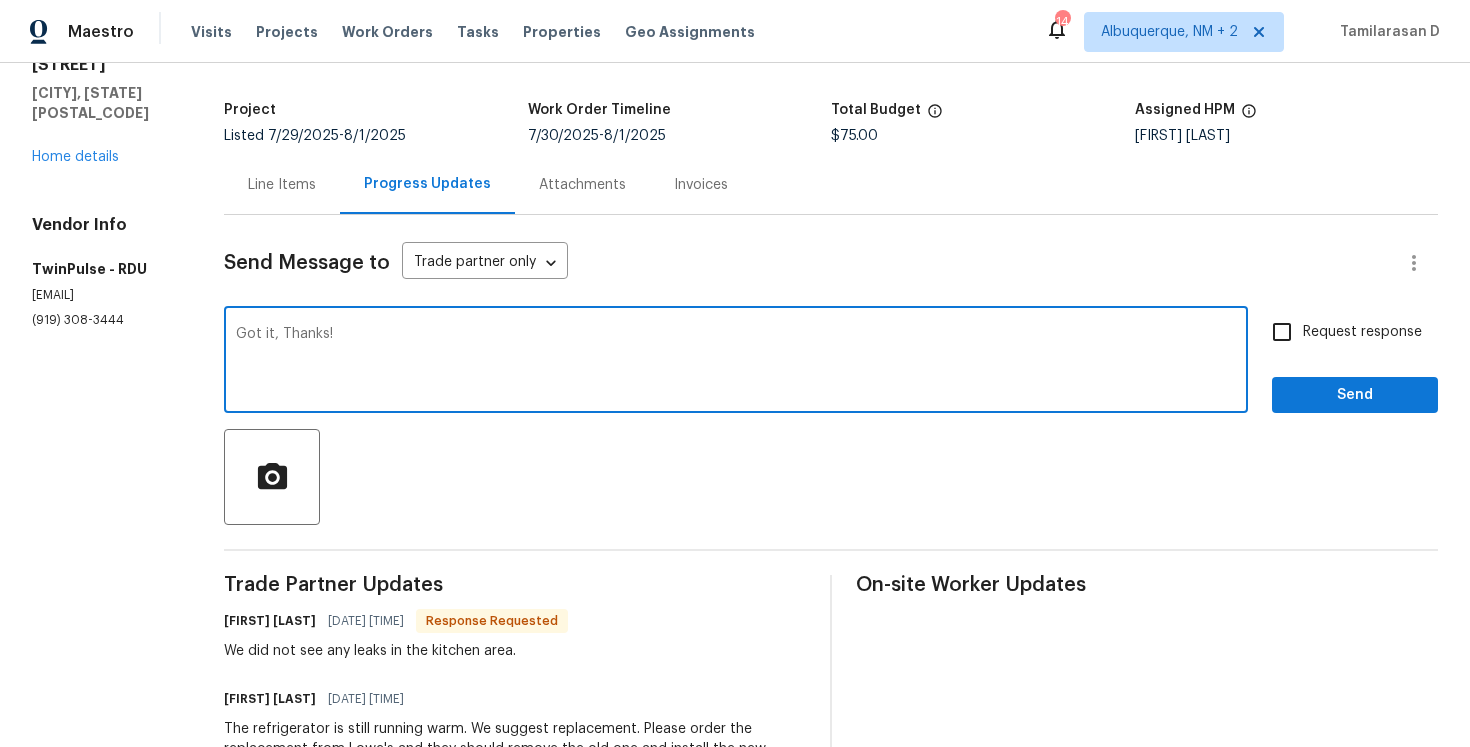 type on "Got it, Thanks!" 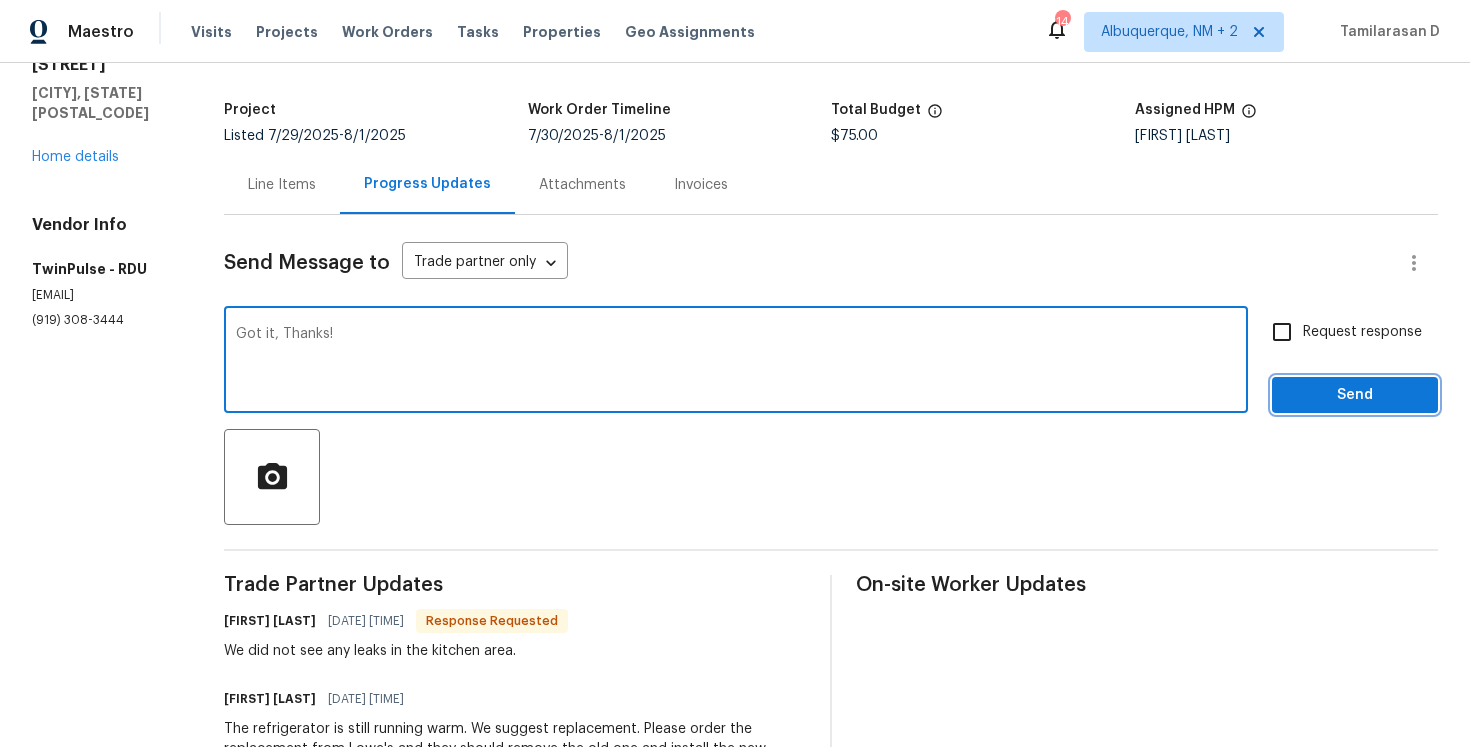 click on "Send" at bounding box center (1355, 395) 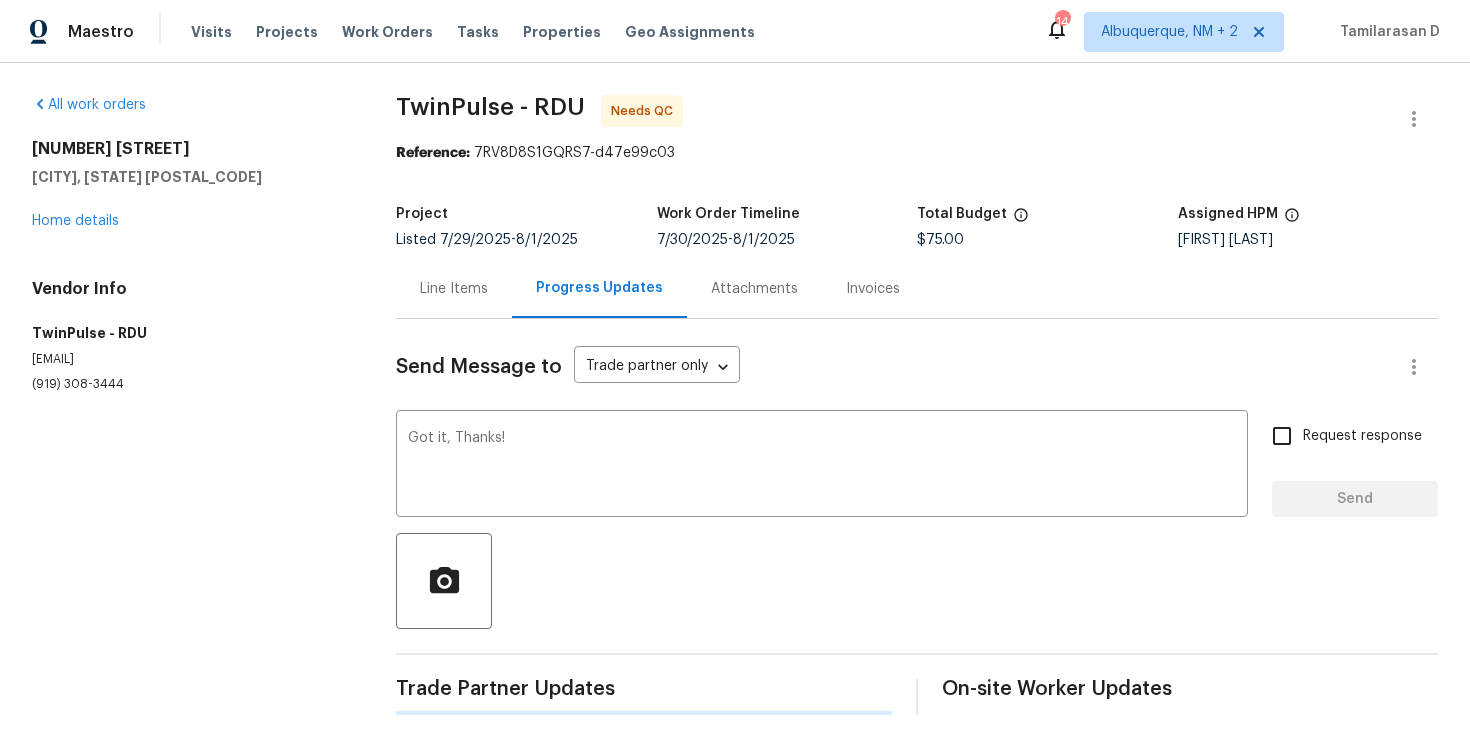 scroll, scrollTop: 0, scrollLeft: 0, axis: both 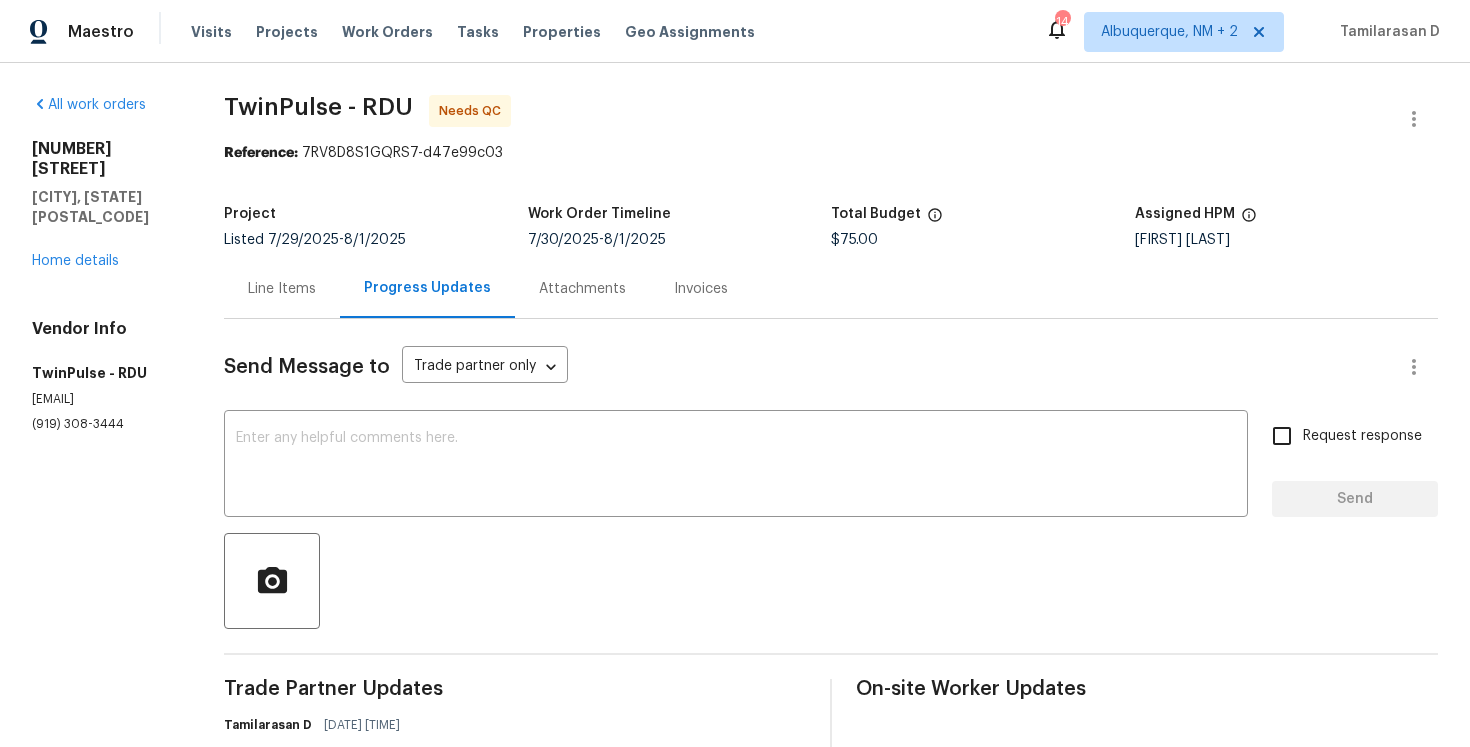 click on "Line Items" at bounding box center (282, 289) 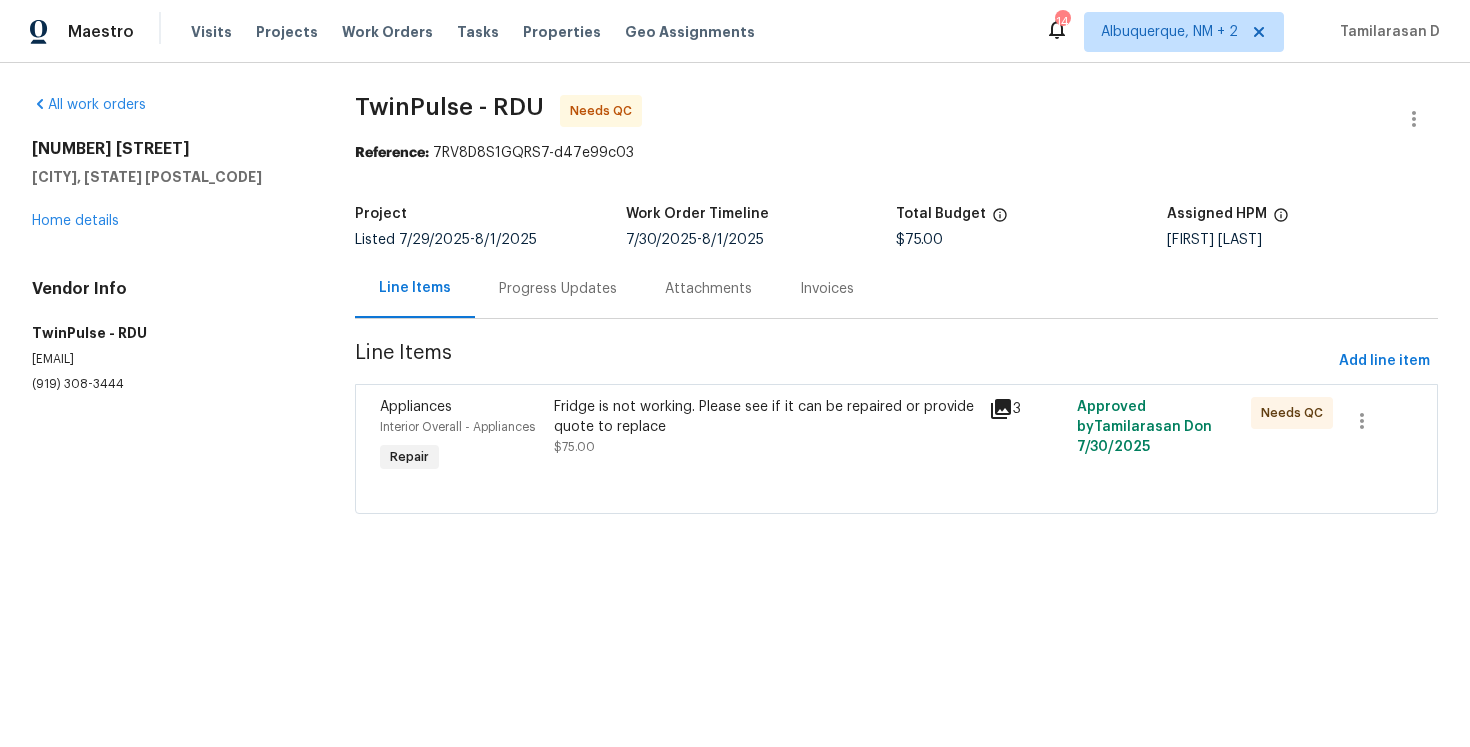 click on "Progress Updates" at bounding box center [558, 289] 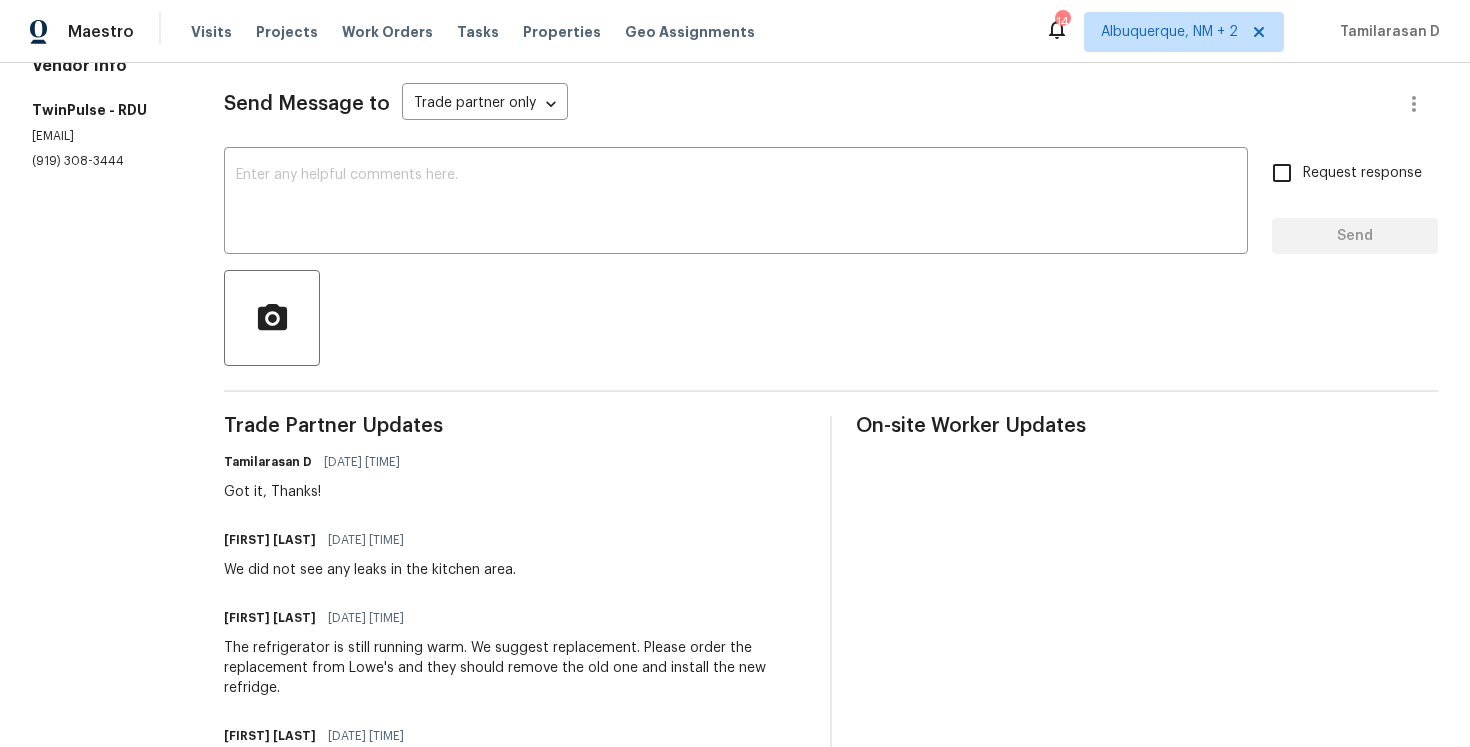scroll, scrollTop: 0, scrollLeft: 0, axis: both 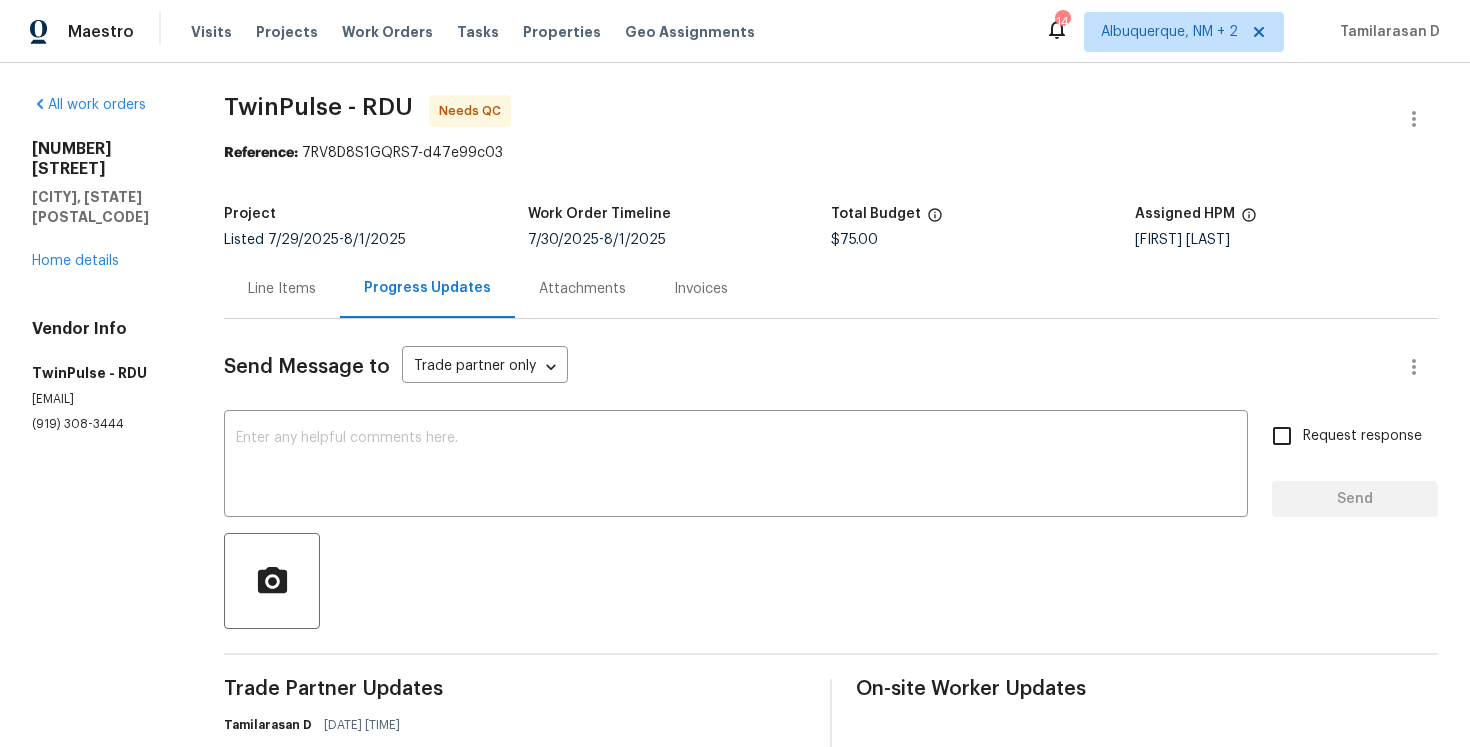 click on "Line Items" at bounding box center (282, 288) 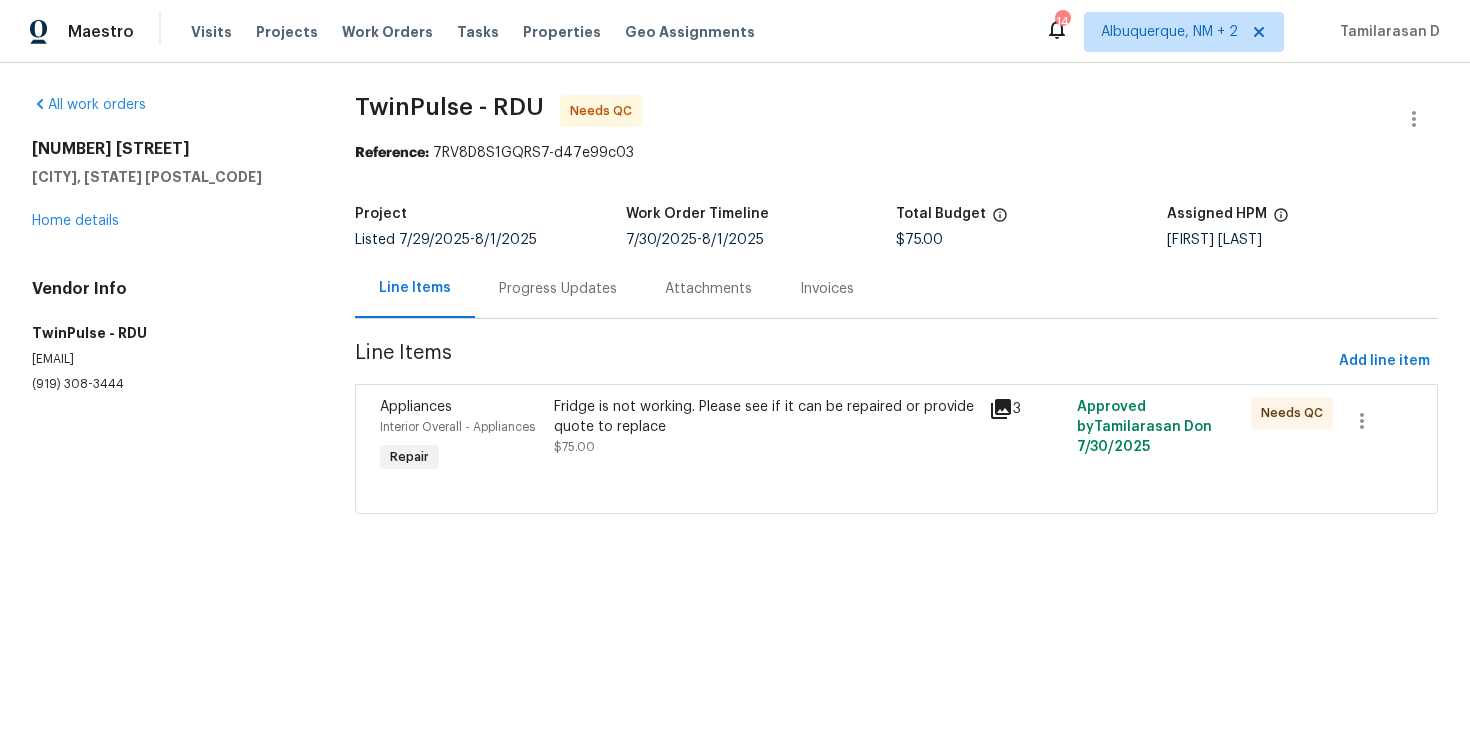 click on "Fridge is not working. Please see if it can be repaired or provide quote to replace" at bounding box center (766, 417) 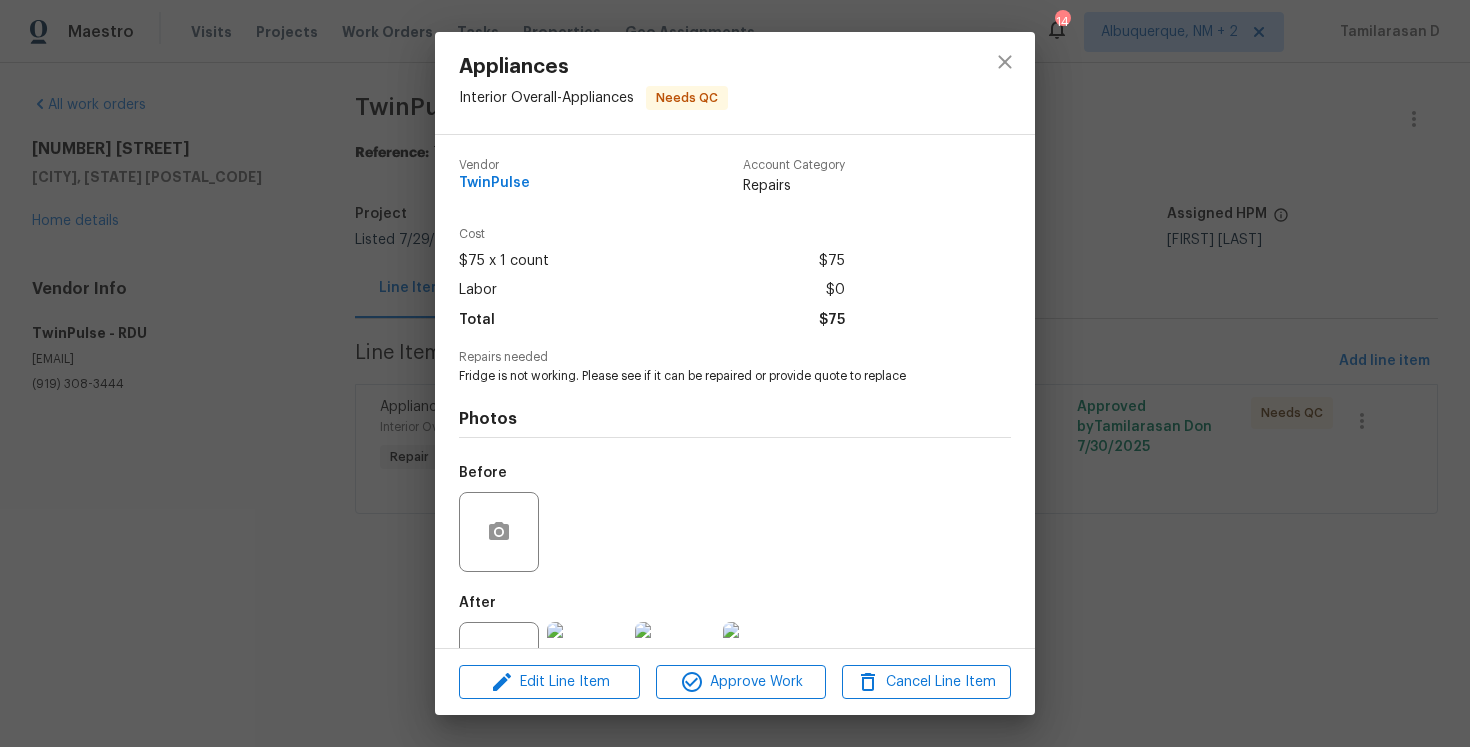 click on "Photos Before After" at bounding box center [735, 549] 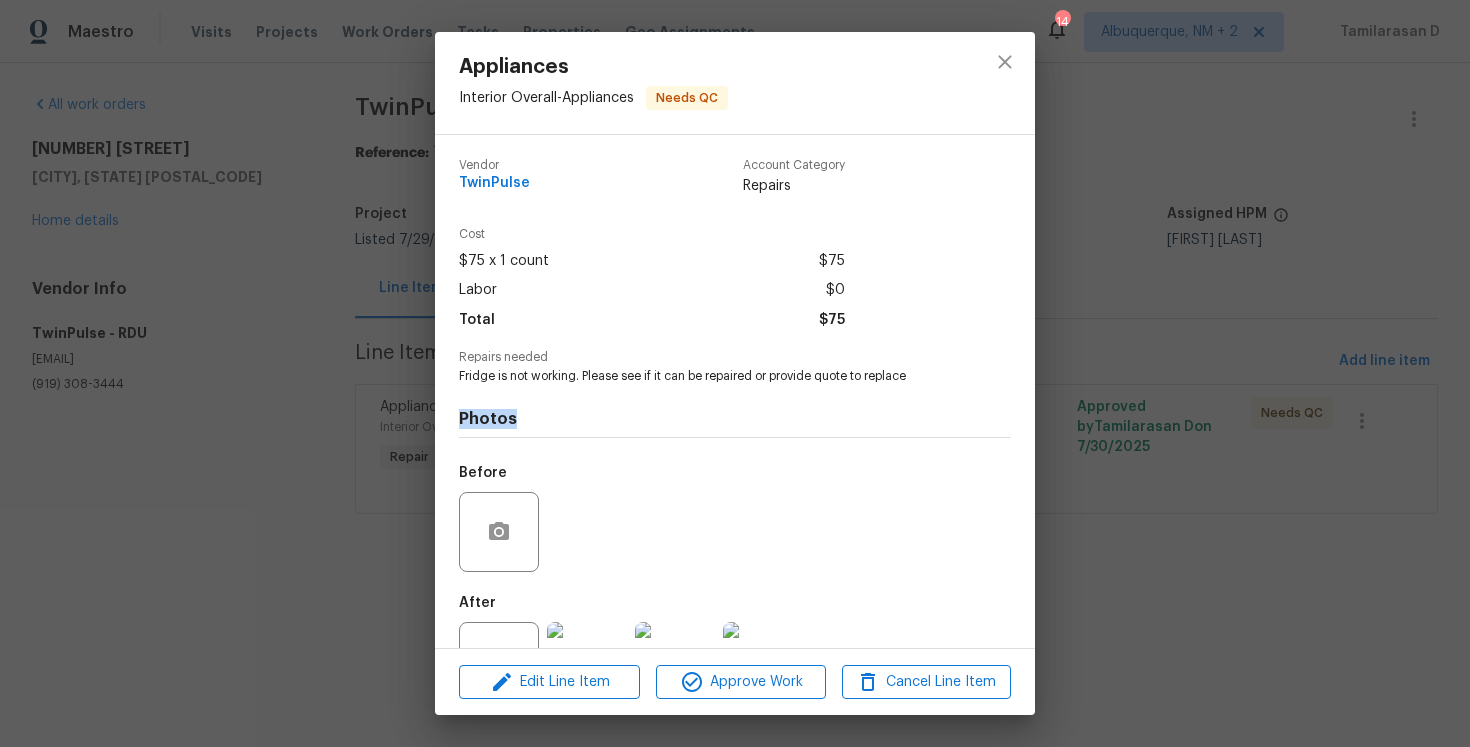 click on "Photos Before After" at bounding box center [735, 549] 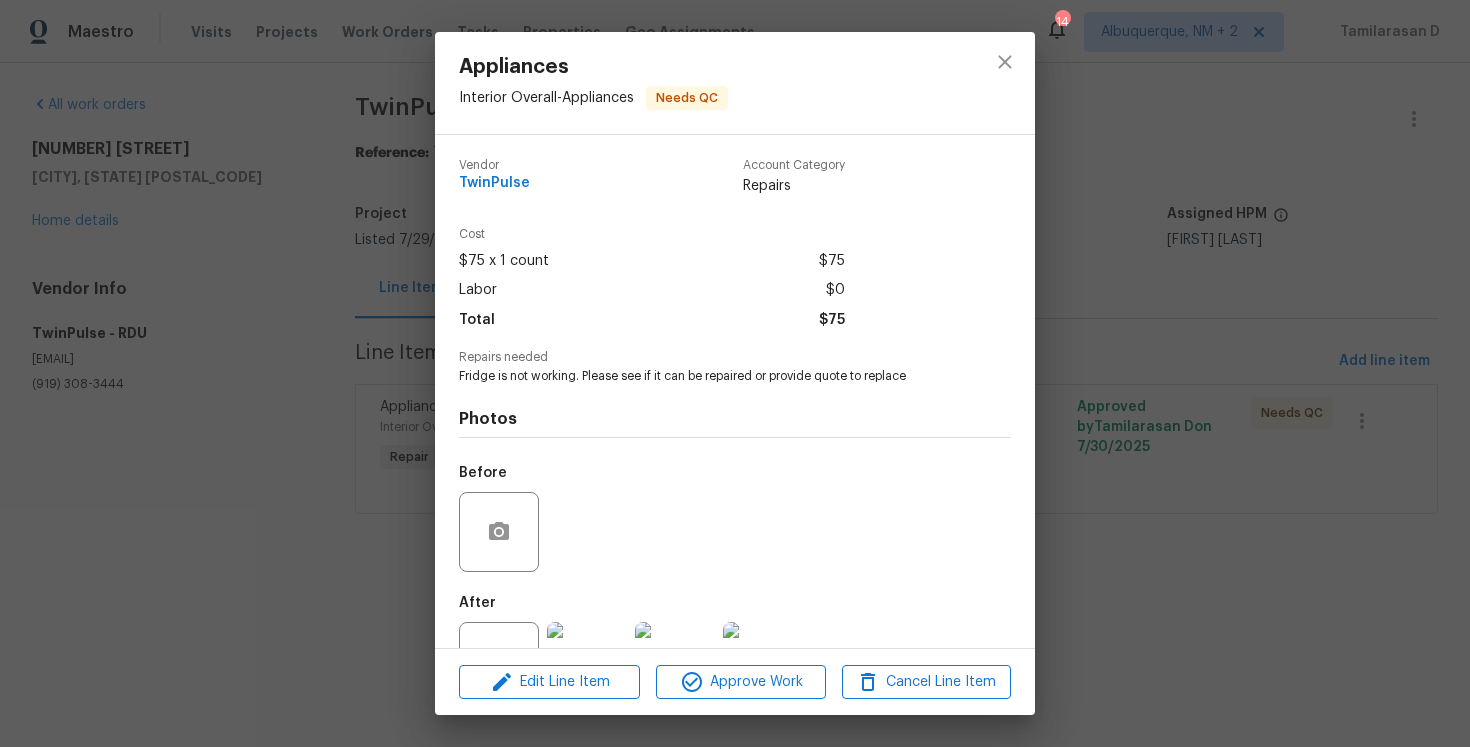 click on "Fridge is not working. Please see if it can be repaired or provide quote to replace" at bounding box center (707, 376) 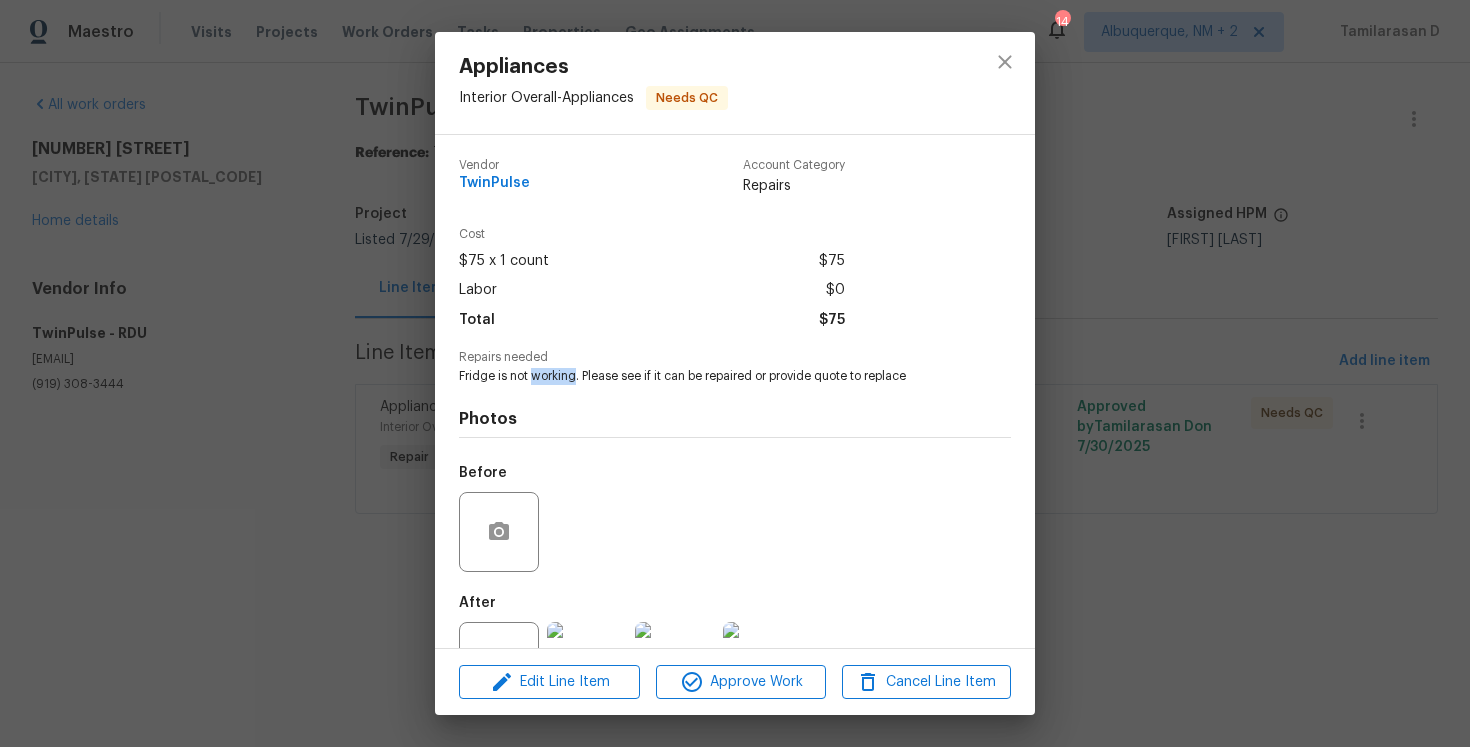 click on "Fridge is not working. Please see if it can be repaired or provide quote to replace" at bounding box center (707, 376) 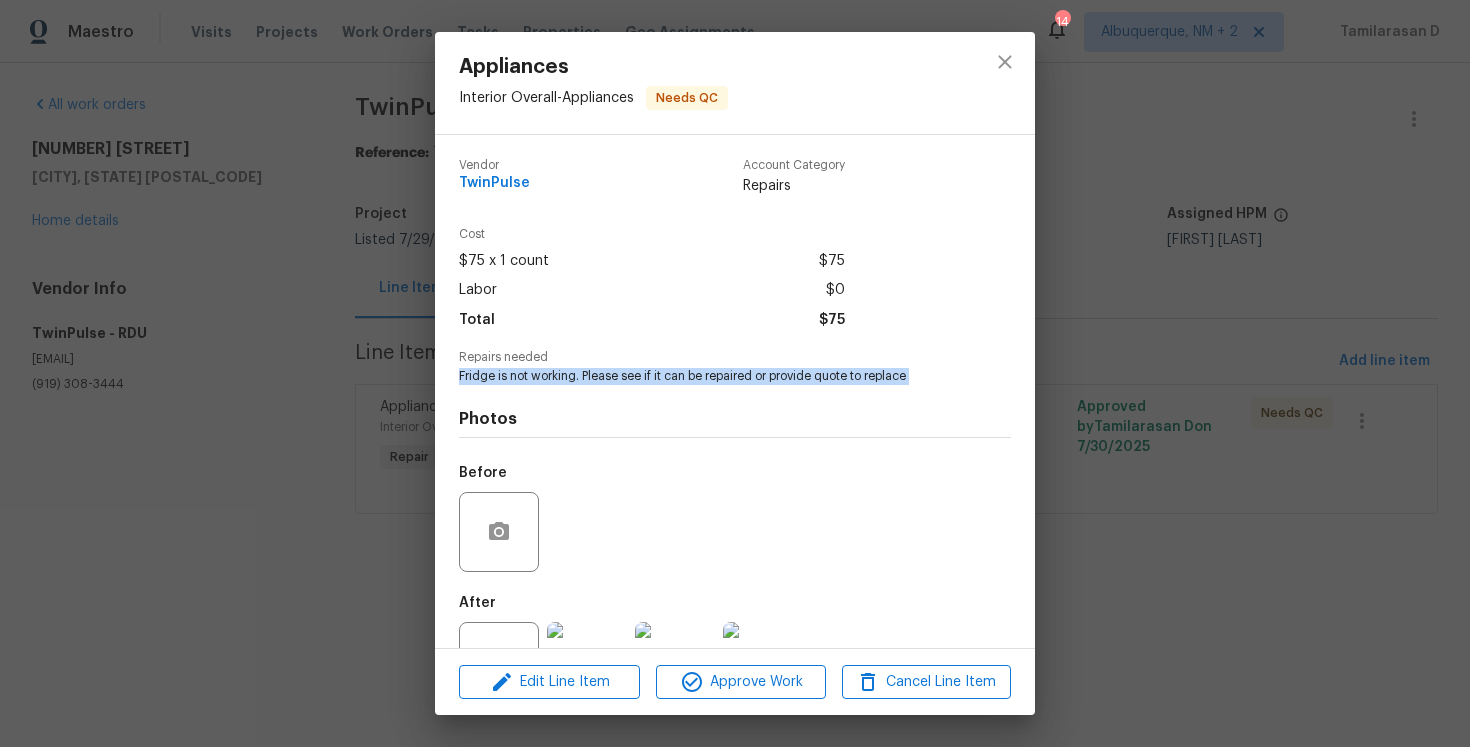 copy on "Fridge is not working. Please see if it can be repaired or provide quote to replace" 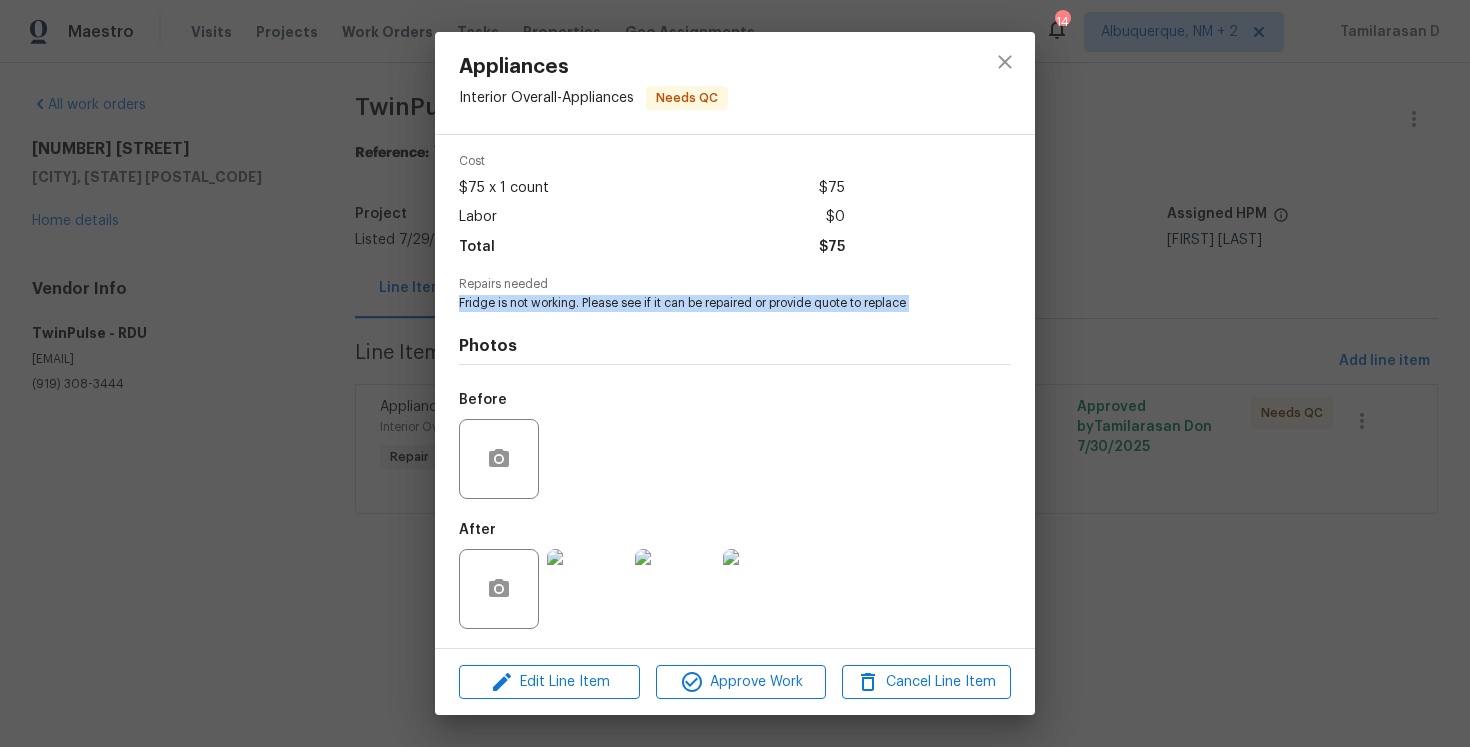 scroll, scrollTop: 74, scrollLeft: 0, axis: vertical 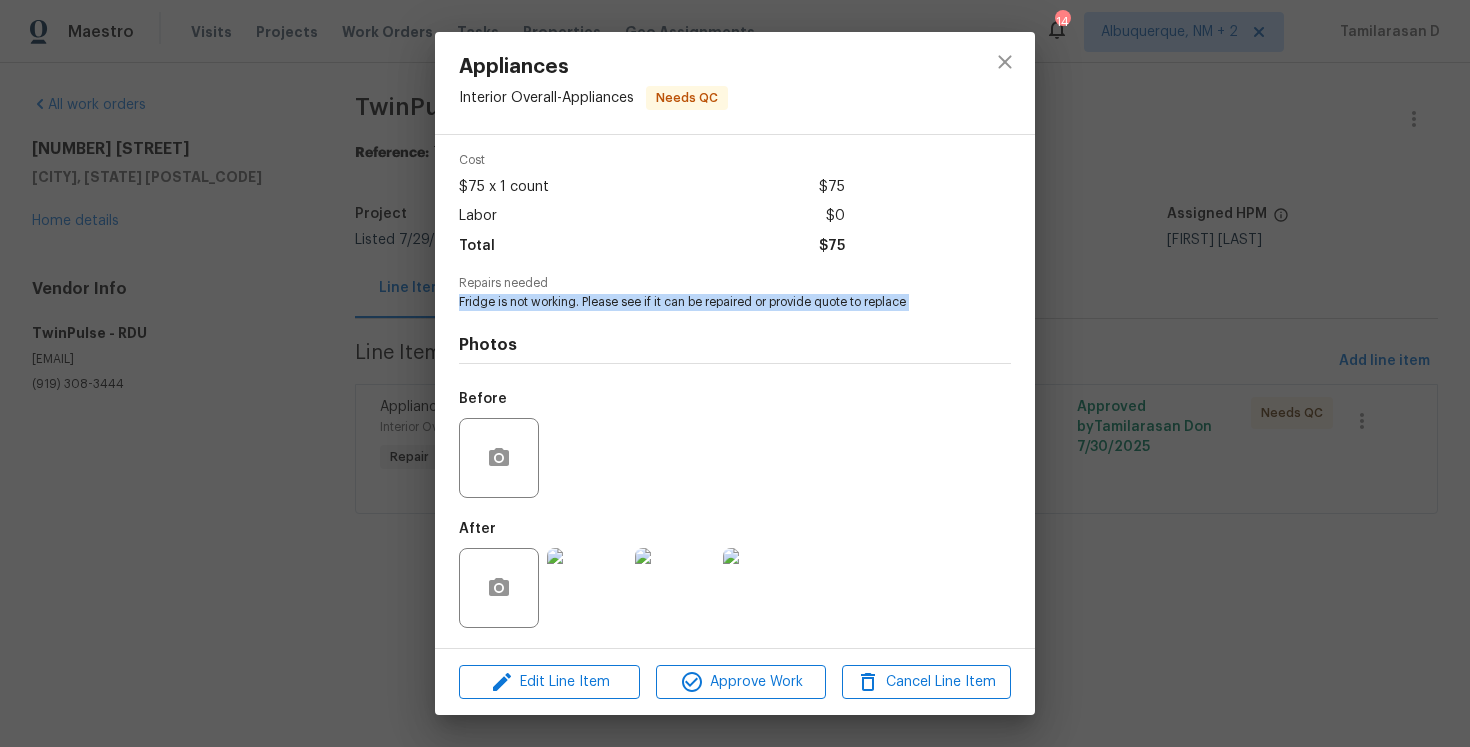 click on "Appliances Interior Overall  -  Appliances Needs QC Vendor TwinPulse Account Category Repairs Cost $75 x 1 count $75 Labor $0 Total $75 Repairs needed Fridge is not working. Please see if it can be repaired or provide quote to replace Photos Before After  Edit Line Item  Approve Work  Cancel Line Item" at bounding box center [735, 373] 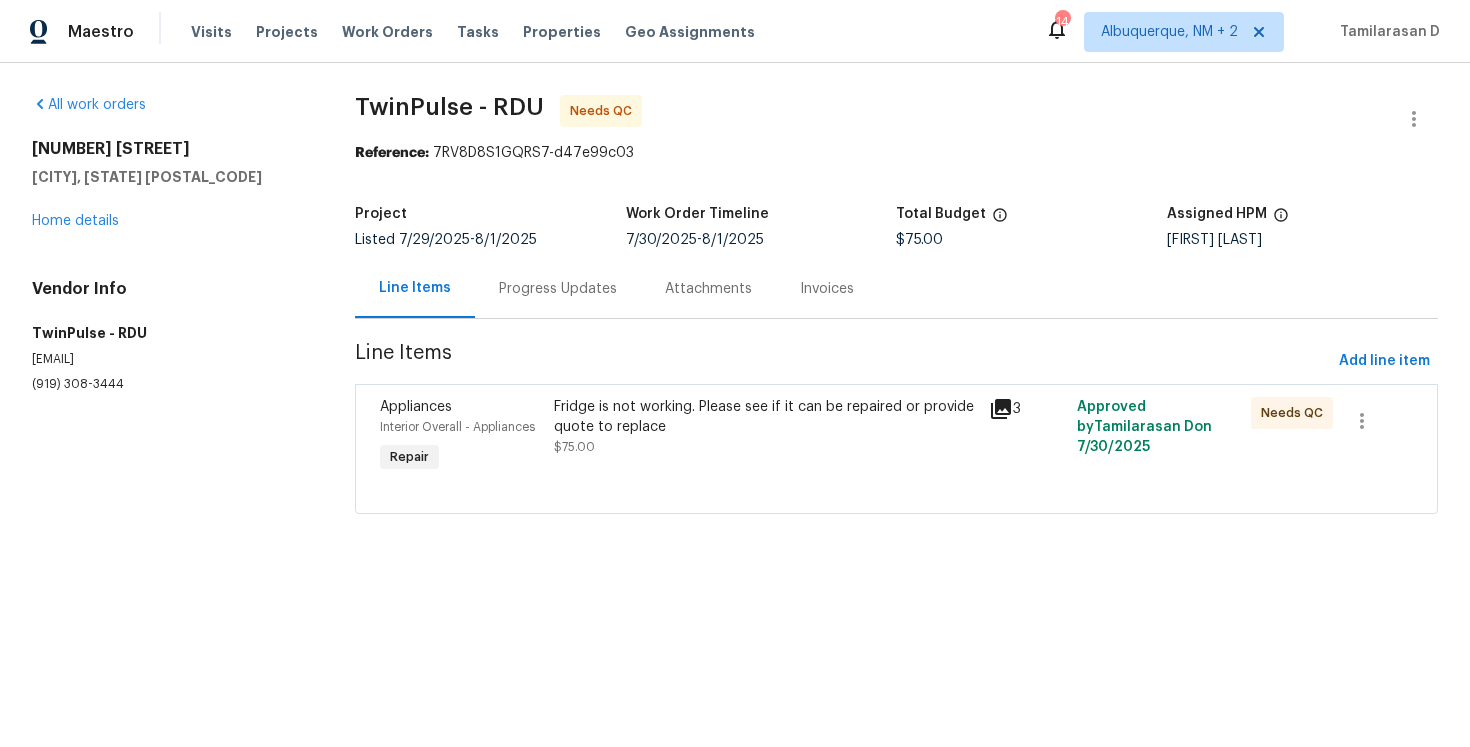 click on "Project Listed   7/29/2025  -  8/1/2025 Work Order Timeline 7/30/2025  -  8/1/2025 Total Budget $75.00 Assigned HPM Preston Sexton" at bounding box center [896, 227] 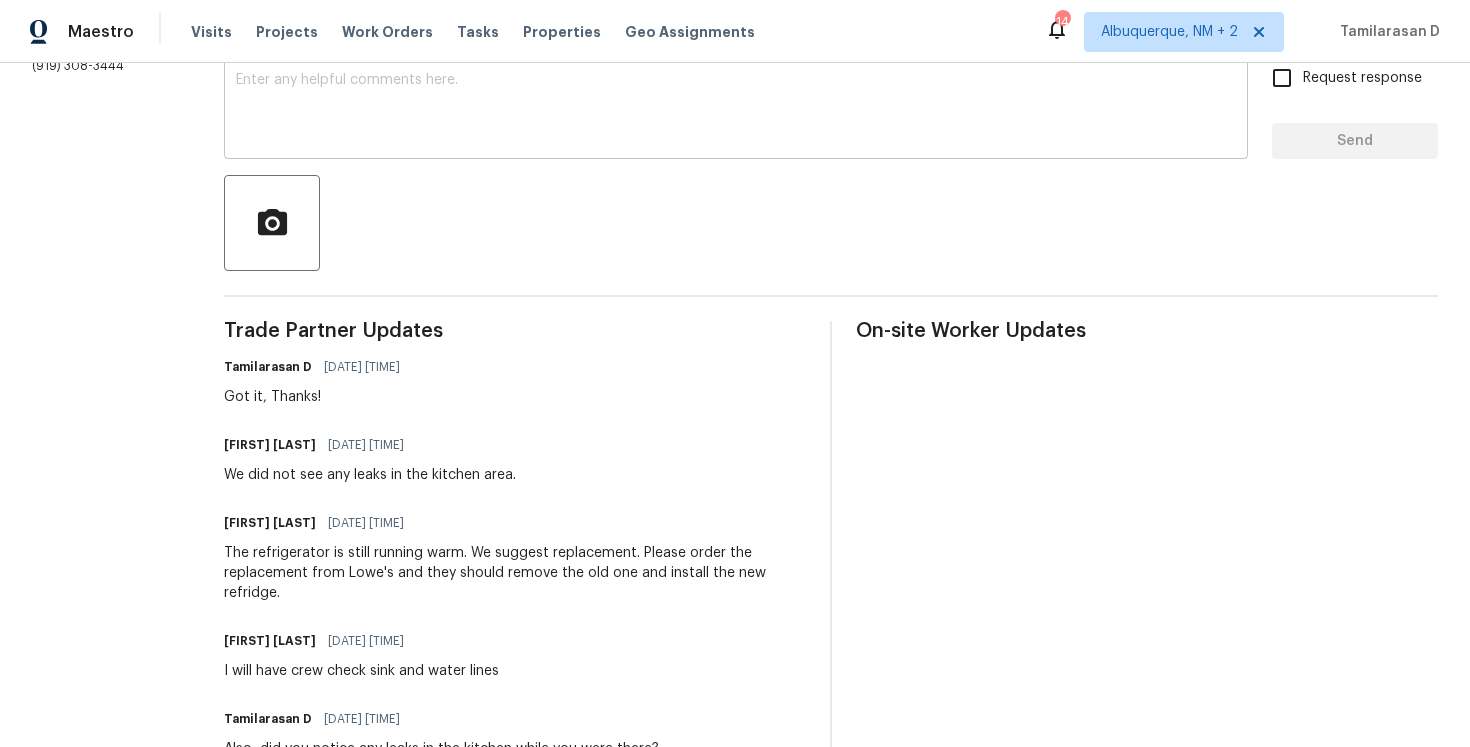 scroll, scrollTop: 364, scrollLeft: 0, axis: vertical 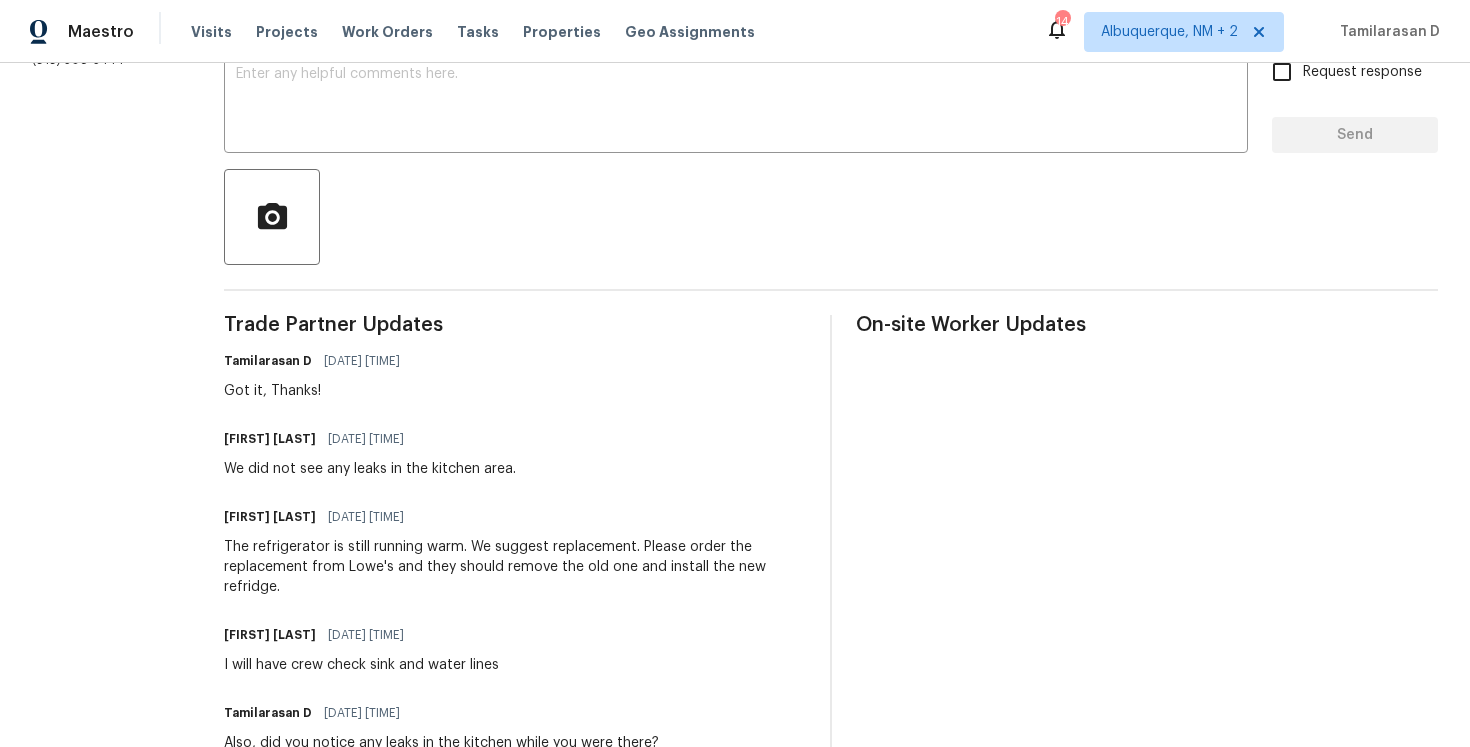click on "The refrigerator is still running warm.  We suggest replacement.  Please order the replacement from Lowe's and they should remove the old one and install the new refridge." at bounding box center (515, 567) 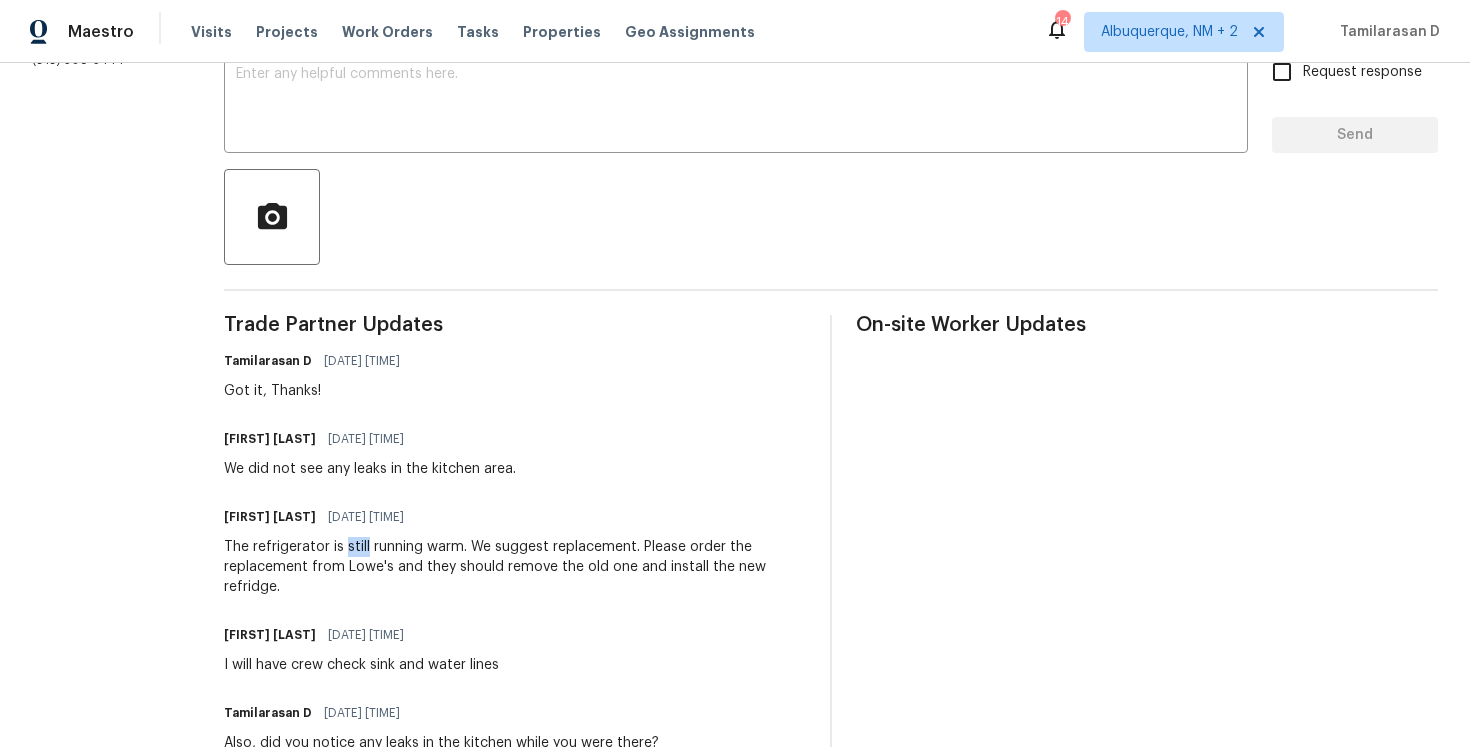 click on "The refrigerator is still running warm.  We suggest replacement.  Please order the replacement from Lowe's and they should remove the old one and install the new refridge." at bounding box center [515, 567] 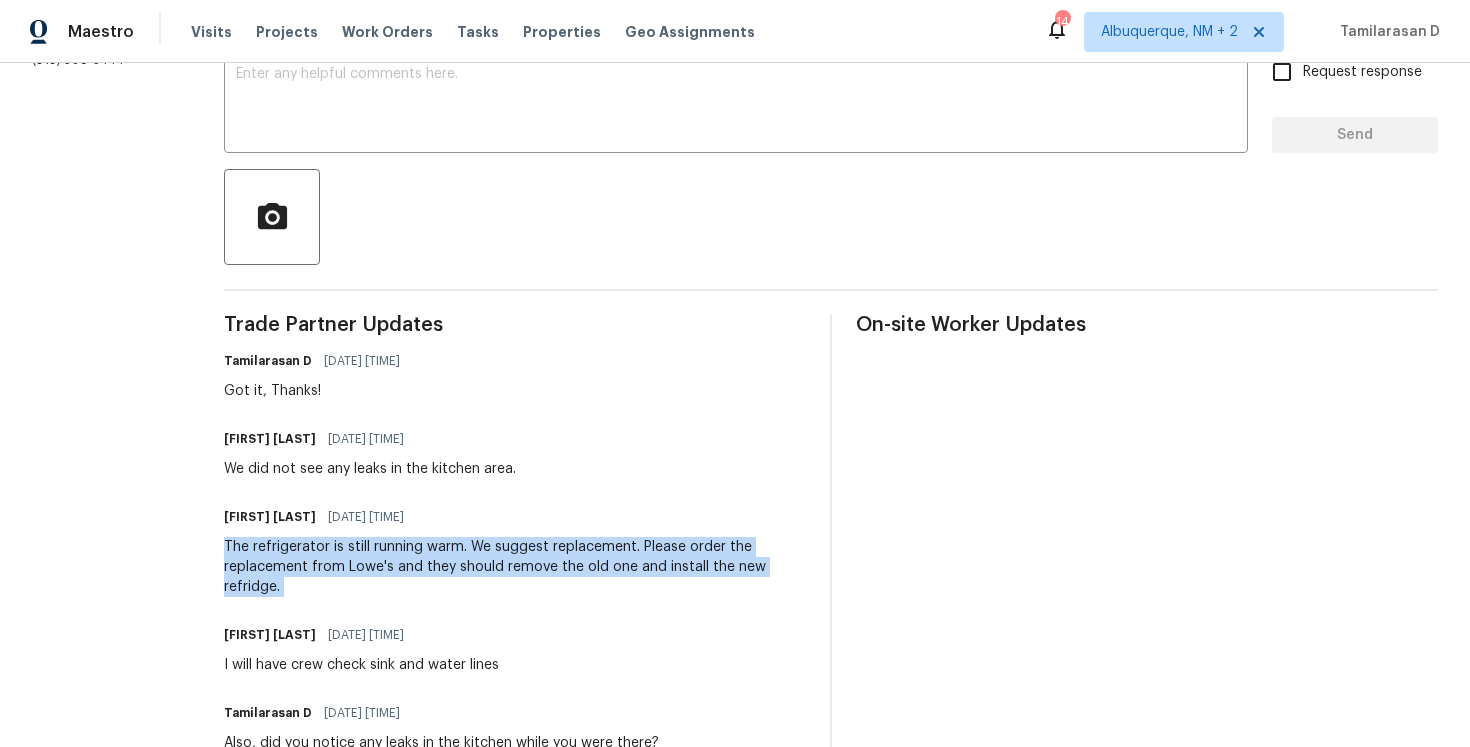 copy on "The refrigerator is still running warm.  We suggest replacement.  Please order the replacement from Lowe's and they should remove the old one and install the new refridge." 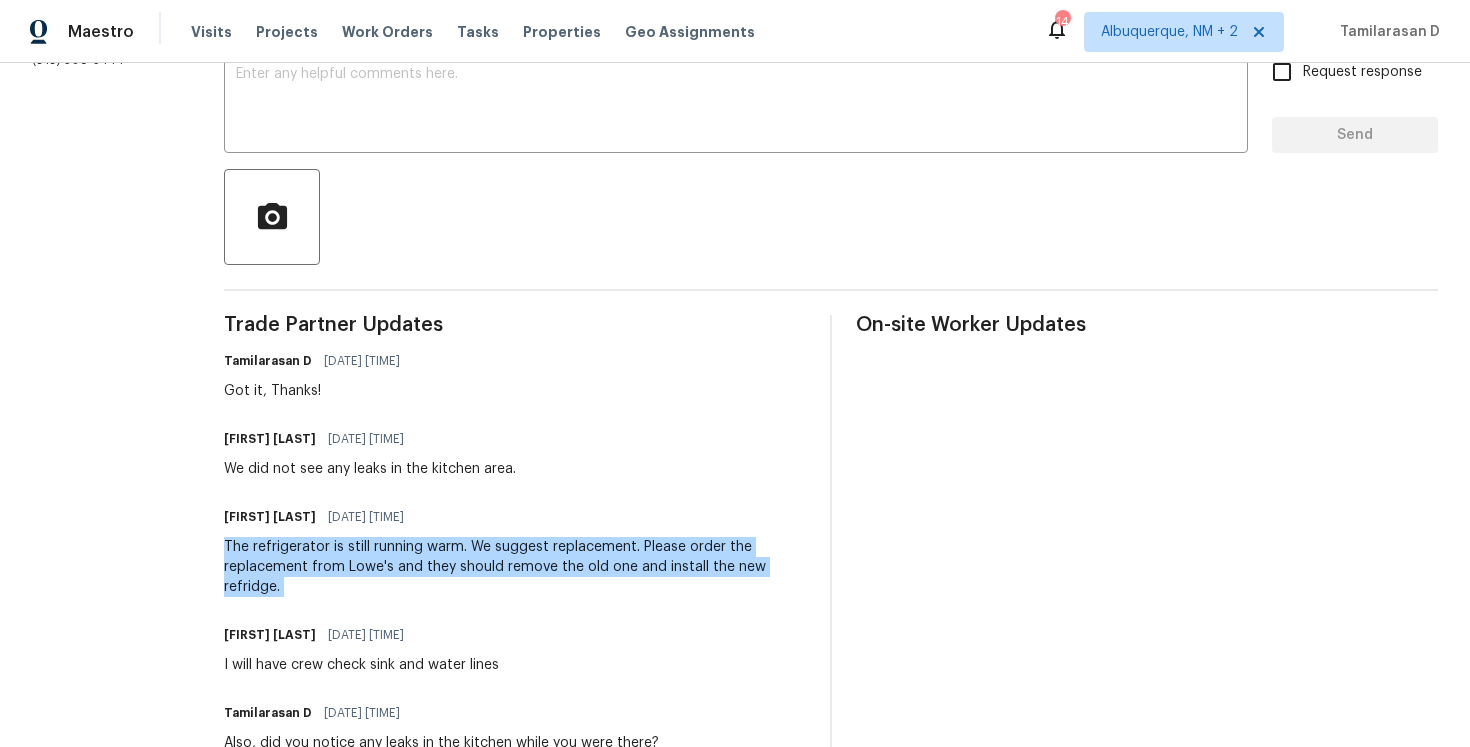 scroll, scrollTop: 0, scrollLeft: 0, axis: both 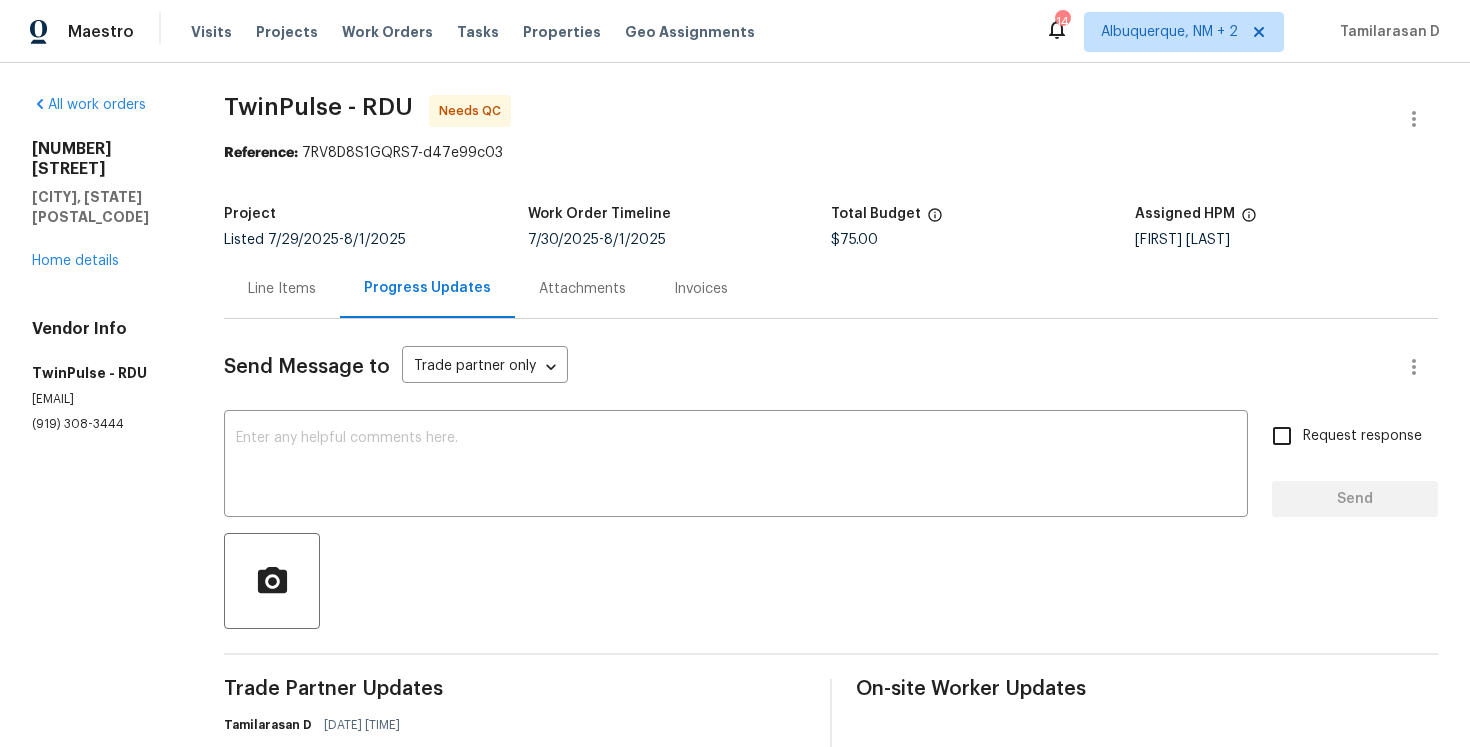 click on "Line Items" at bounding box center [282, 288] 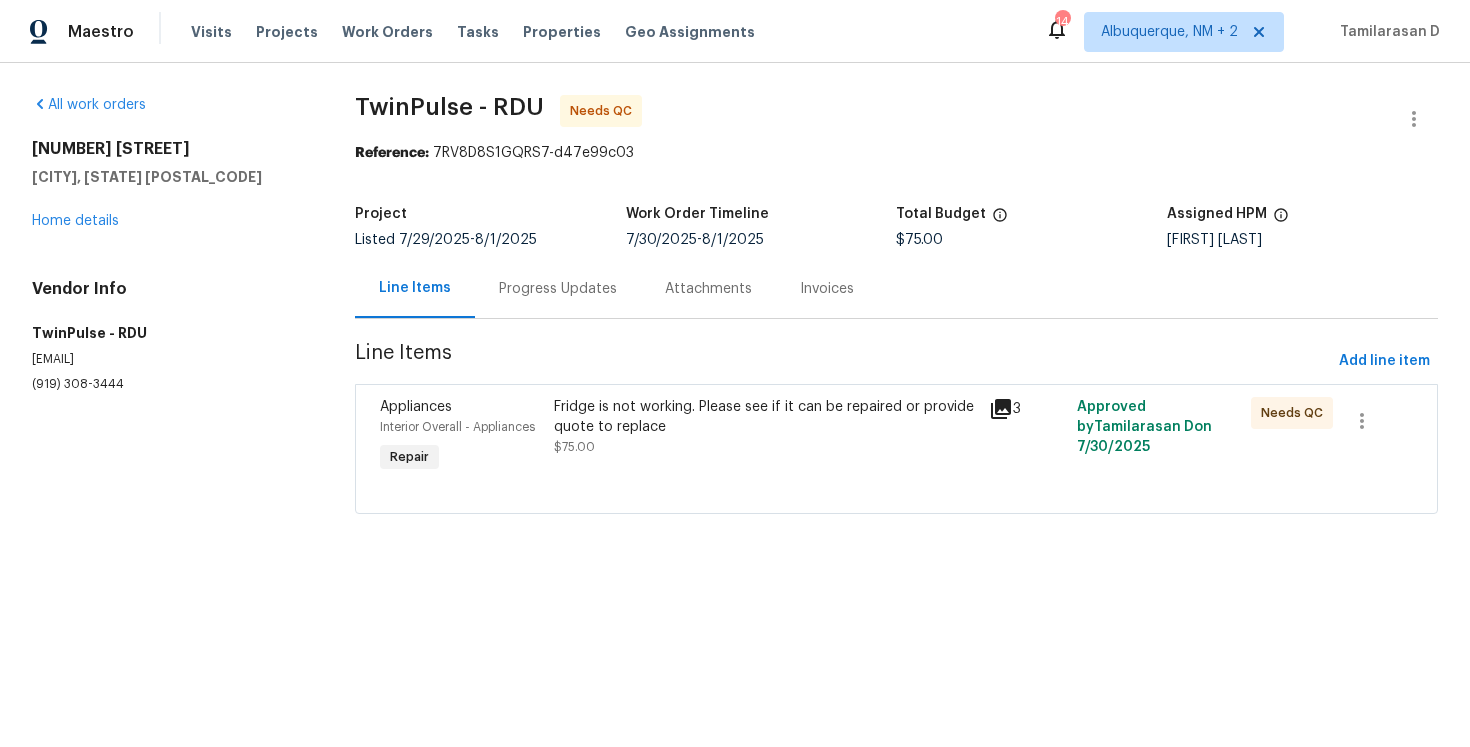 click on "Progress Updates" at bounding box center (558, 289) 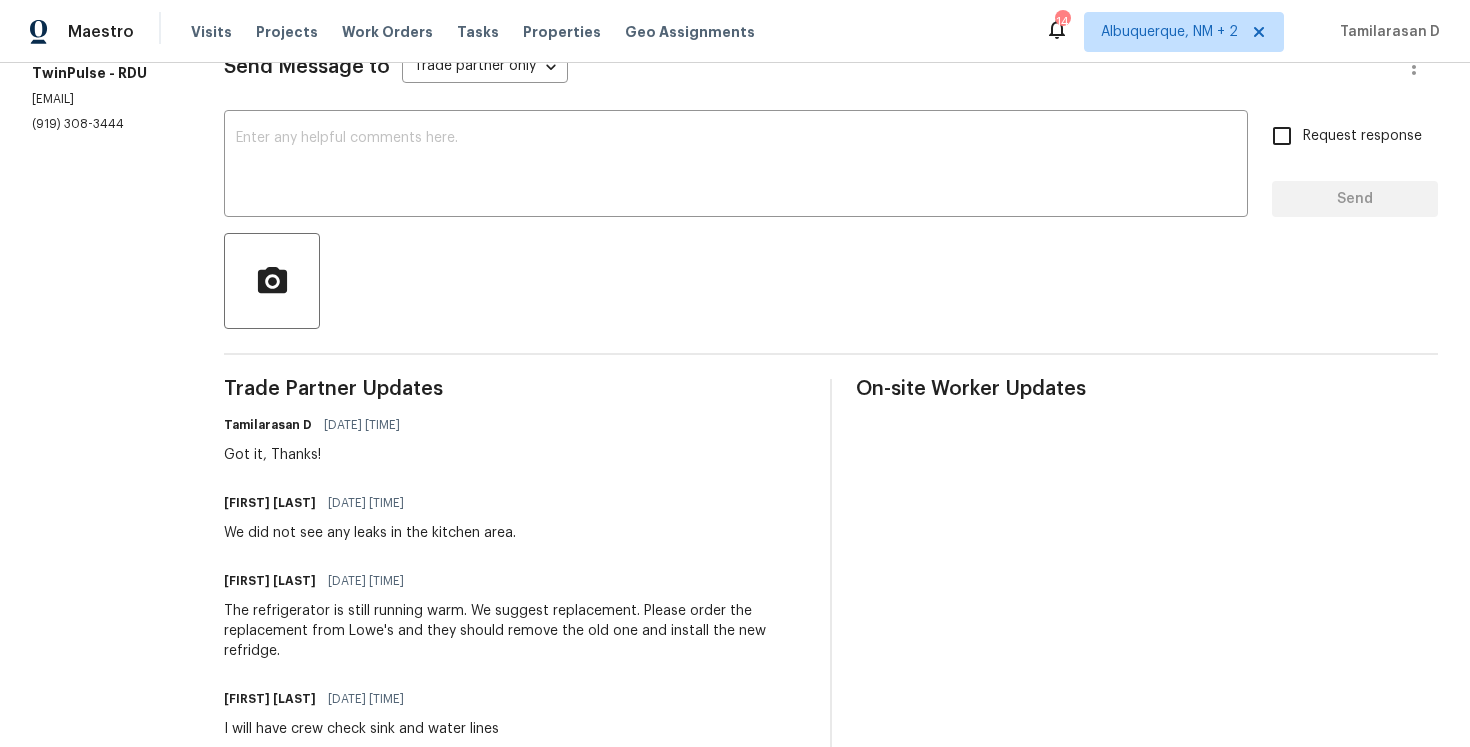 scroll, scrollTop: 366, scrollLeft: 0, axis: vertical 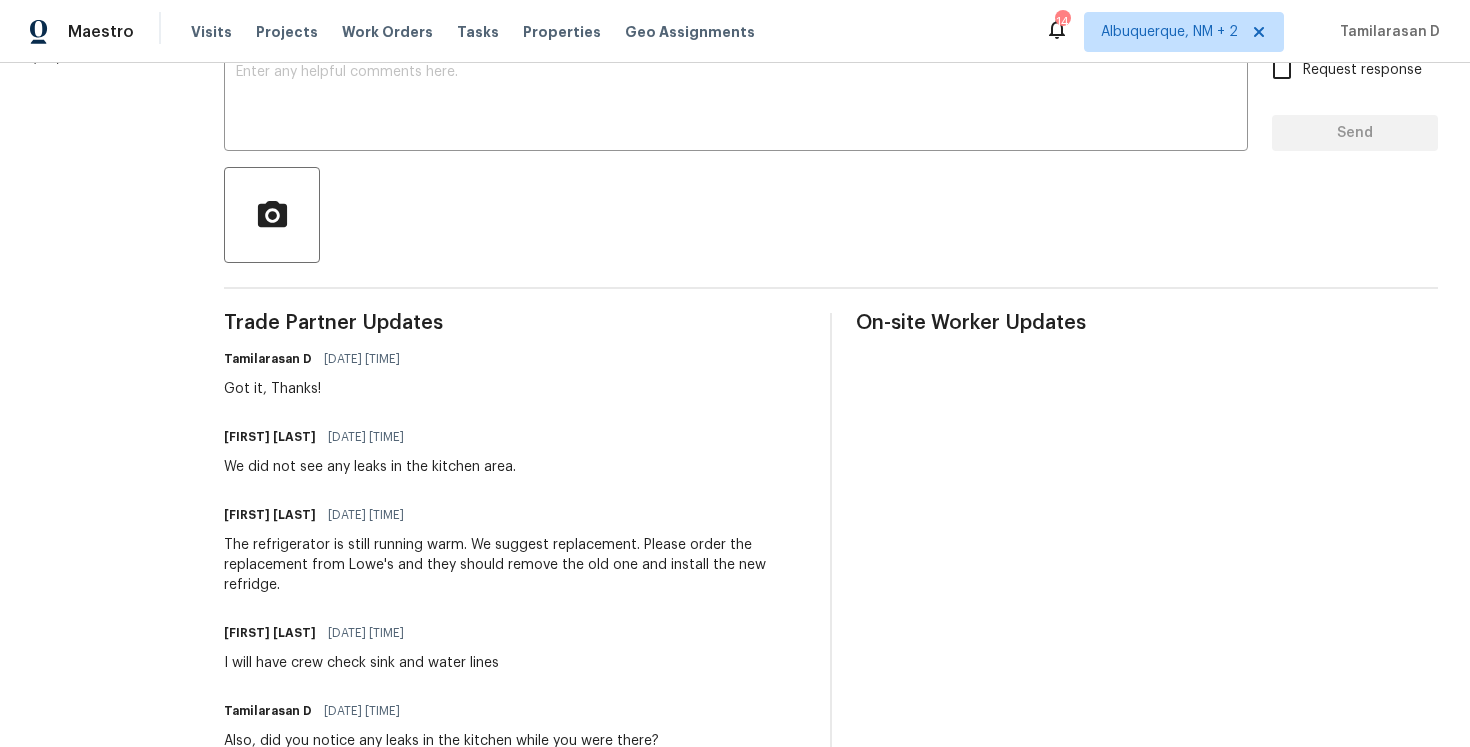 click on "The refrigerator is still running warm.  We suggest replacement.  Please order the replacement from Lowe's and they should remove the old one and install the new refridge." at bounding box center [515, 565] 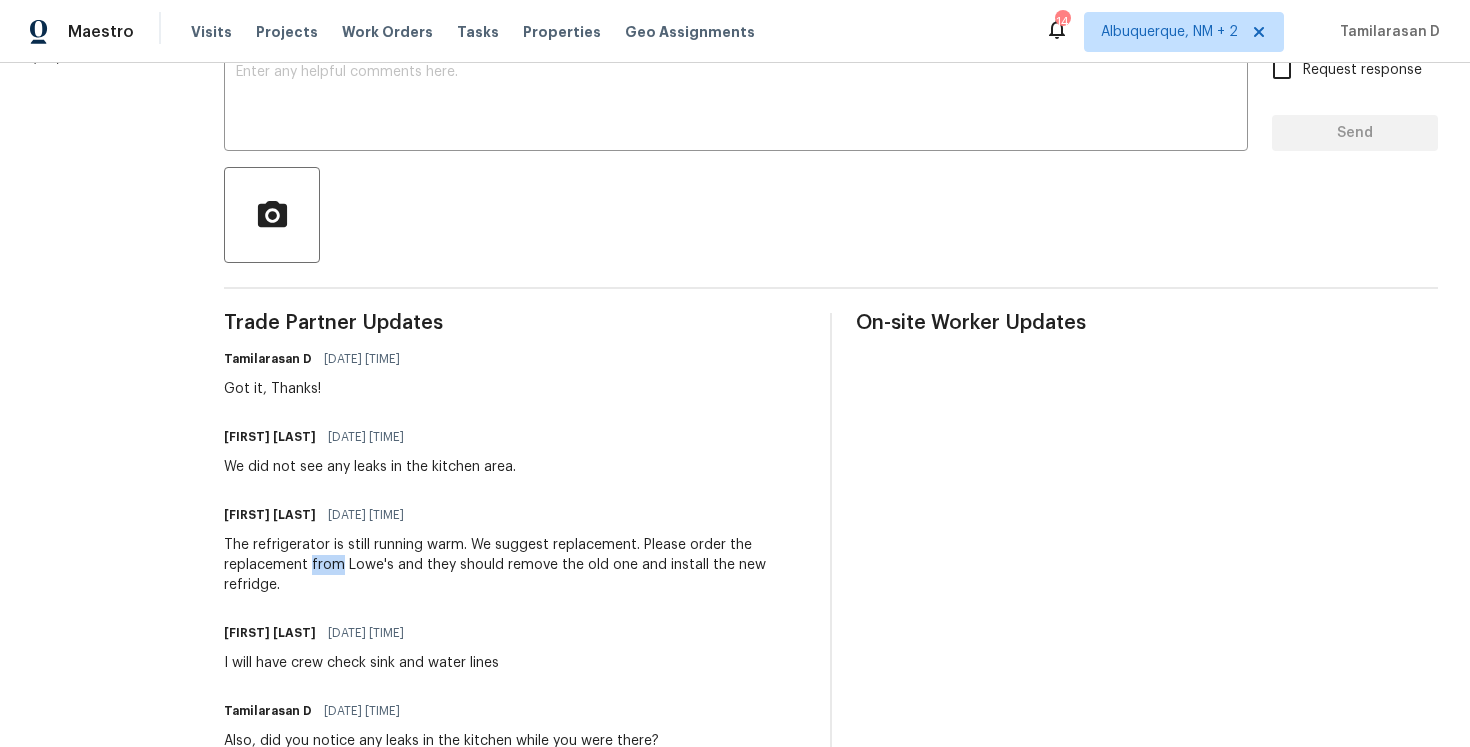 click on "The refrigerator is still running warm.  We suggest replacement.  Please order the replacement from Lowe's and they should remove the old one and install the new refridge." at bounding box center (515, 565) 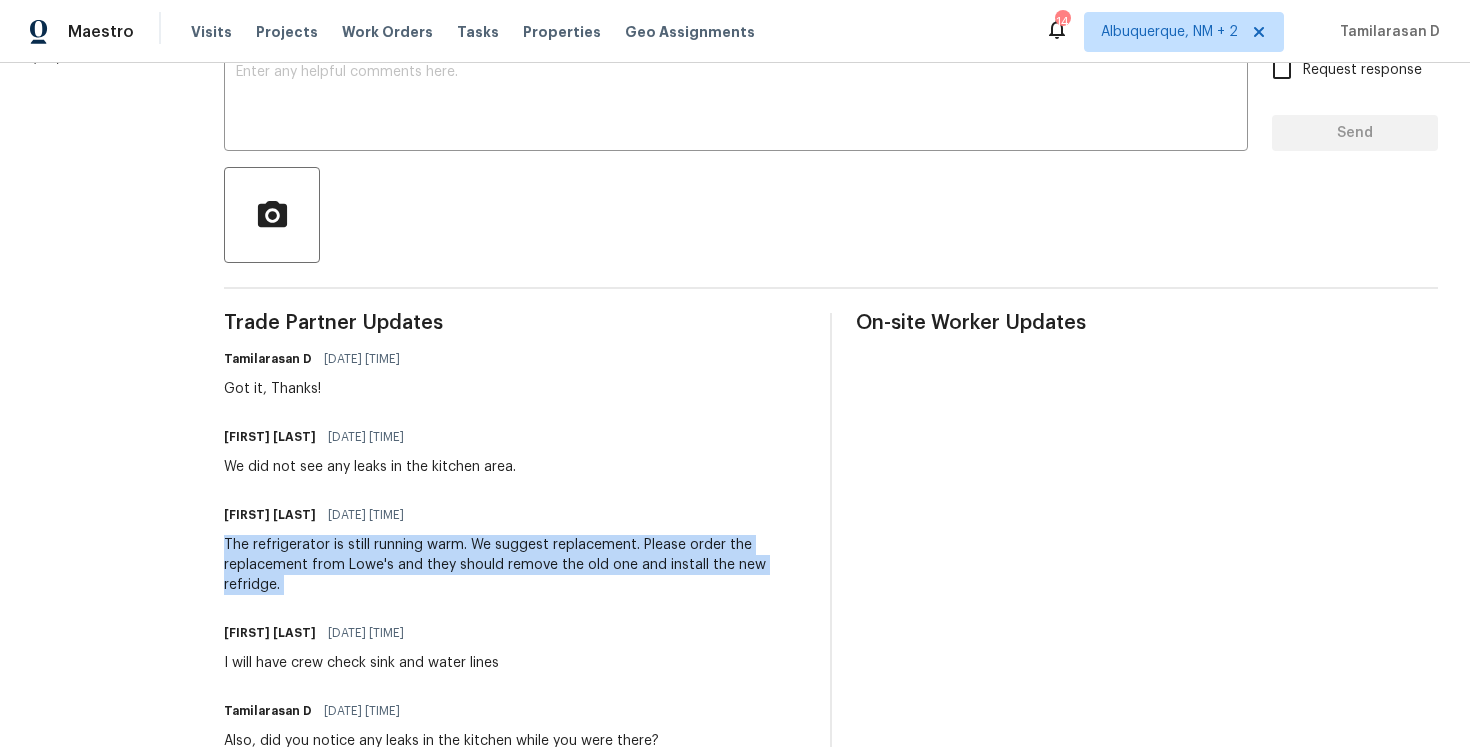 copy on "The refrigerator is still running warm.  We suggest replacement.  Please order the replacement from Lowe's and they should remove the old one and install the new refridge." 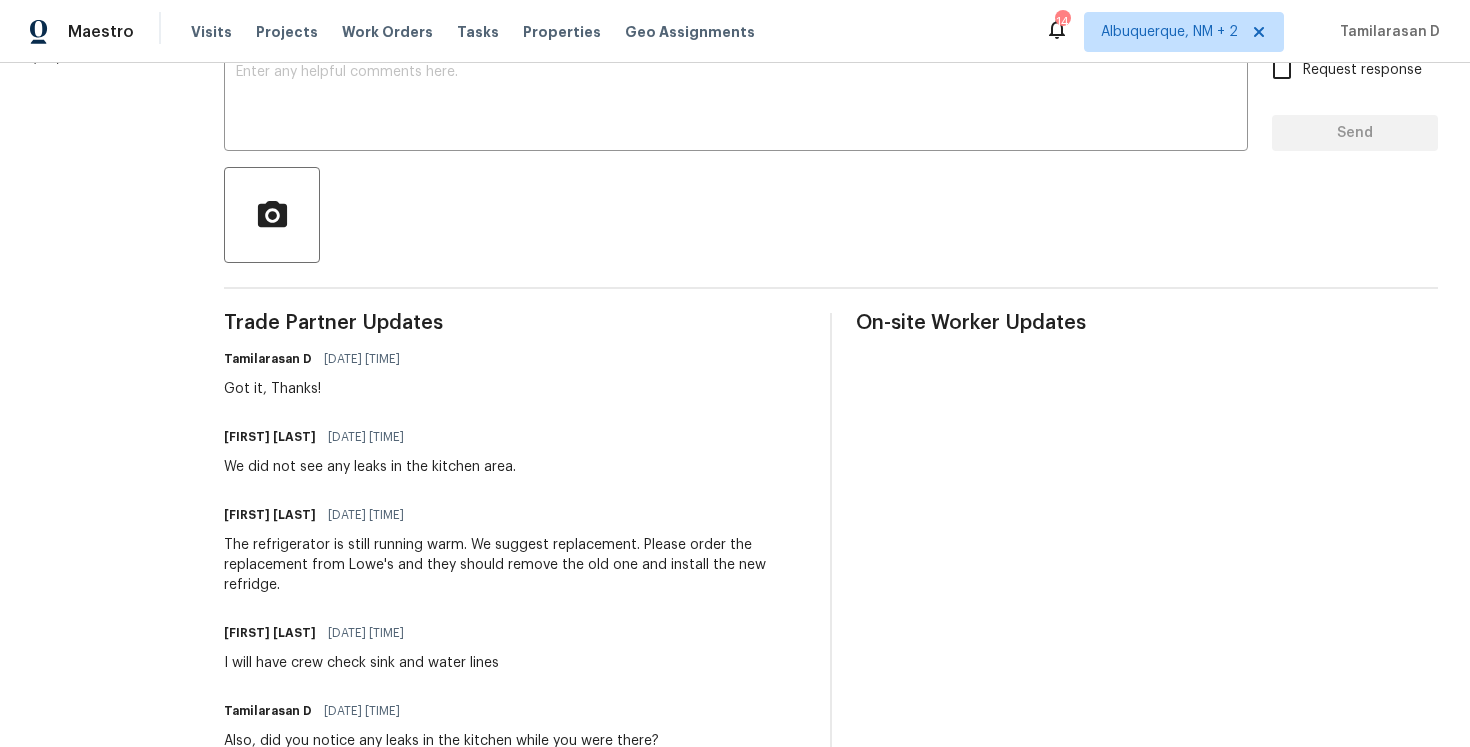 click on "We did not see any leaks in the kitchen area." at bounding box center [370, 467] 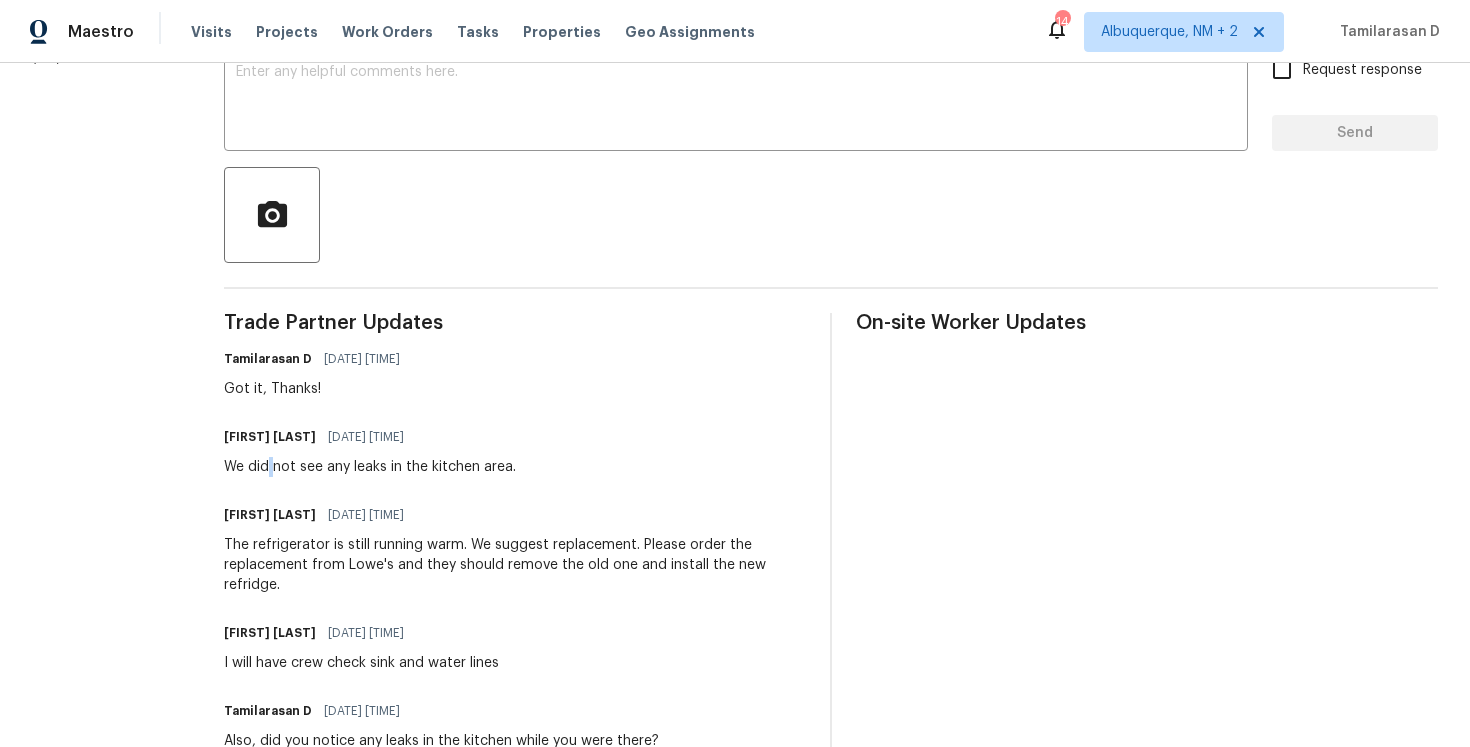 click on "We did not see any leaks in the kitchen area." at bounding box center (370, 467) 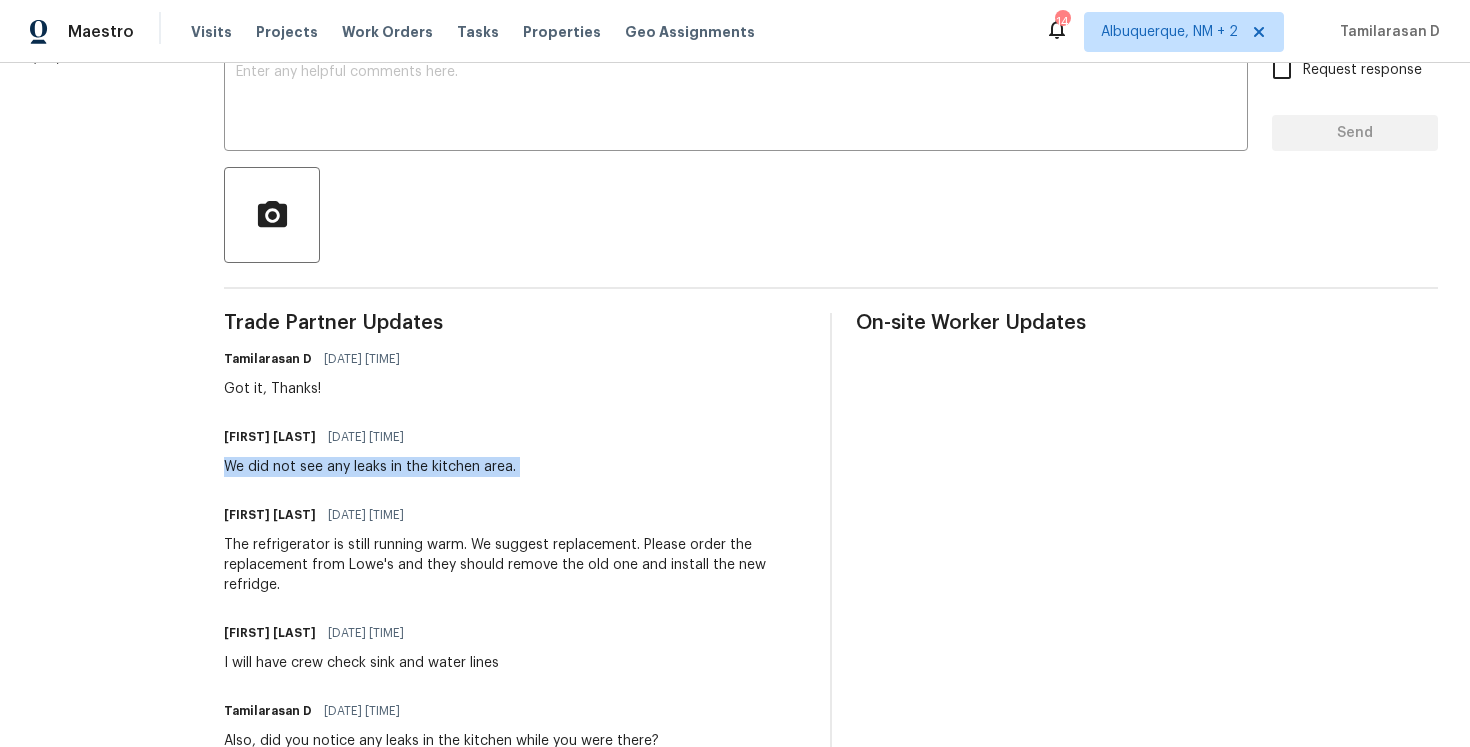copy on "We did not see any leaks in the kitchen area." 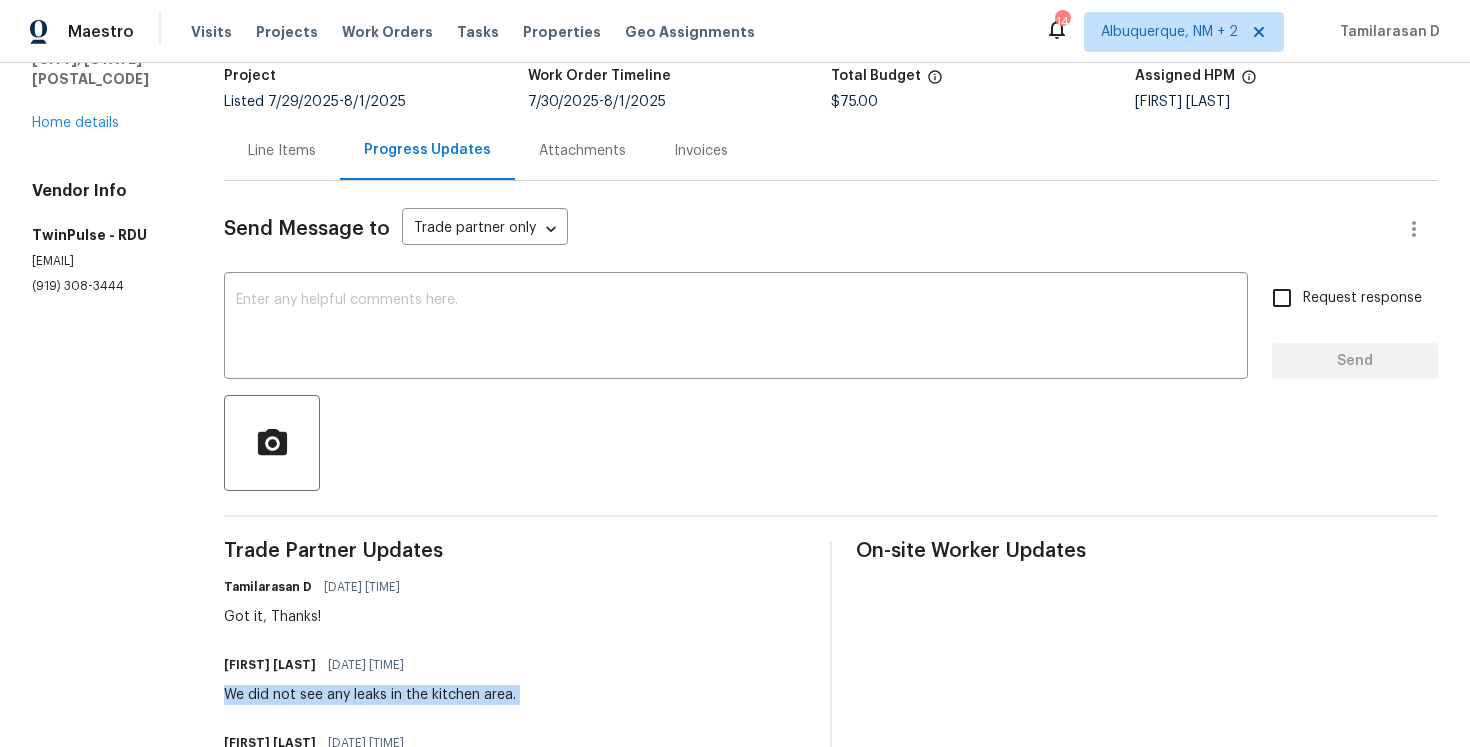 scroll, scrollTop: 0, scrollLeft: 0, axis: both 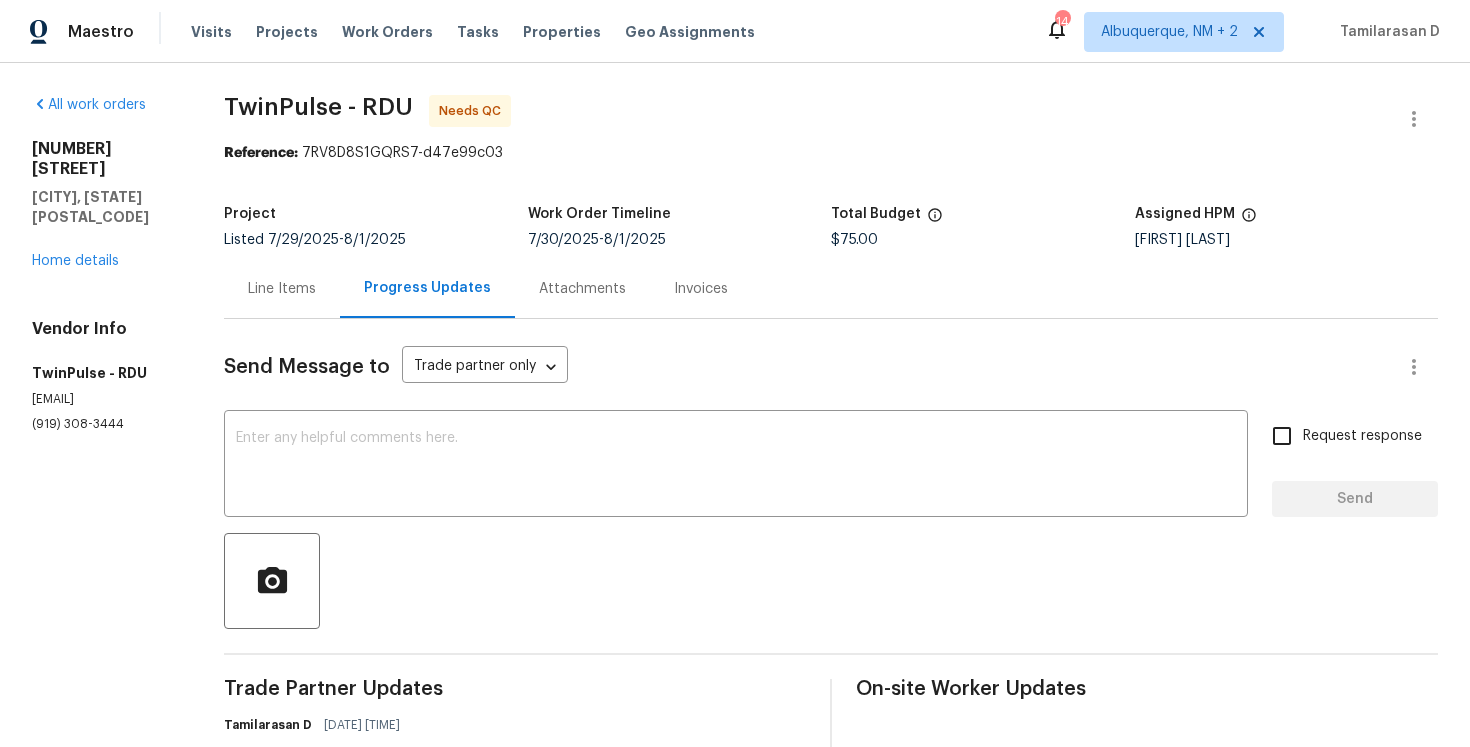 click on "Line Items" at bounding box center (282, 289) 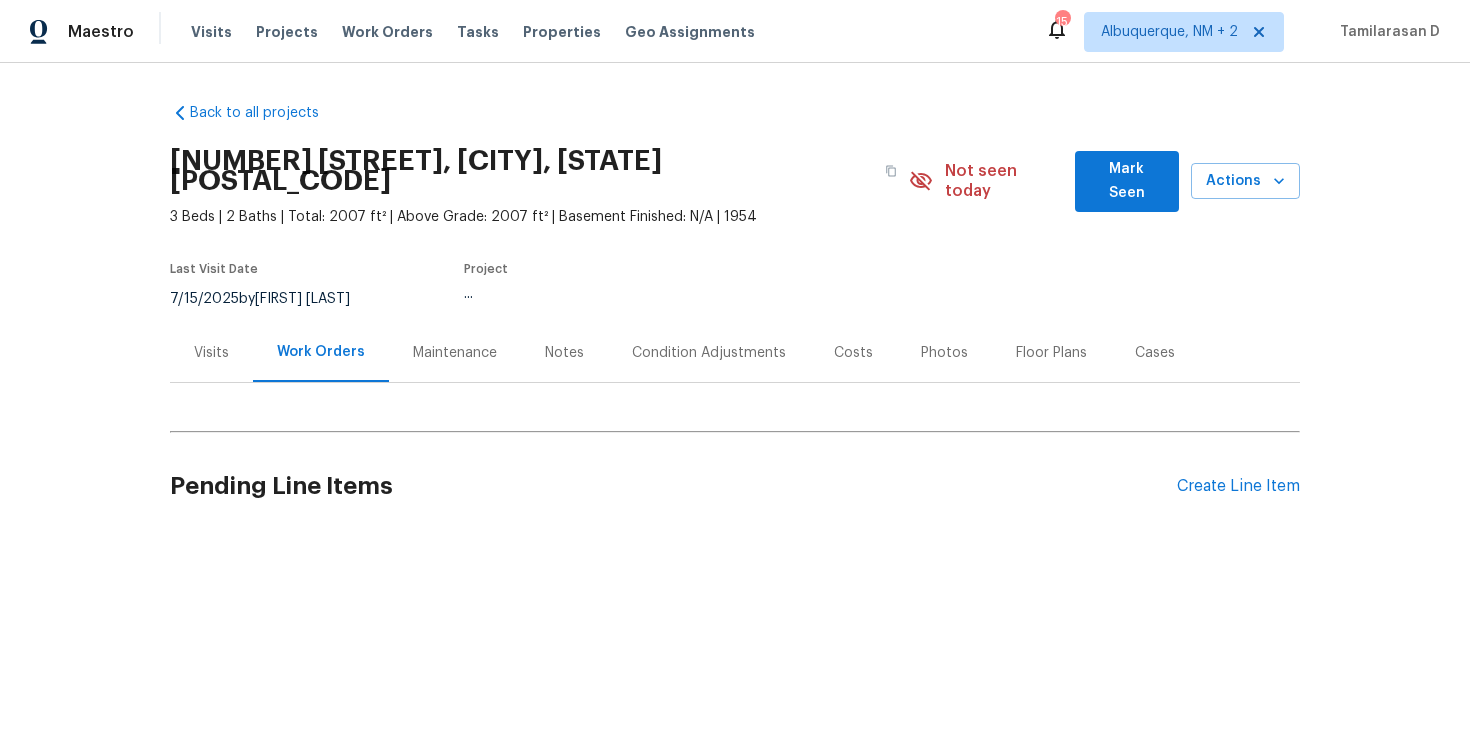 scroll, scrollTop: 0, scrollLeft: 0, axis: both 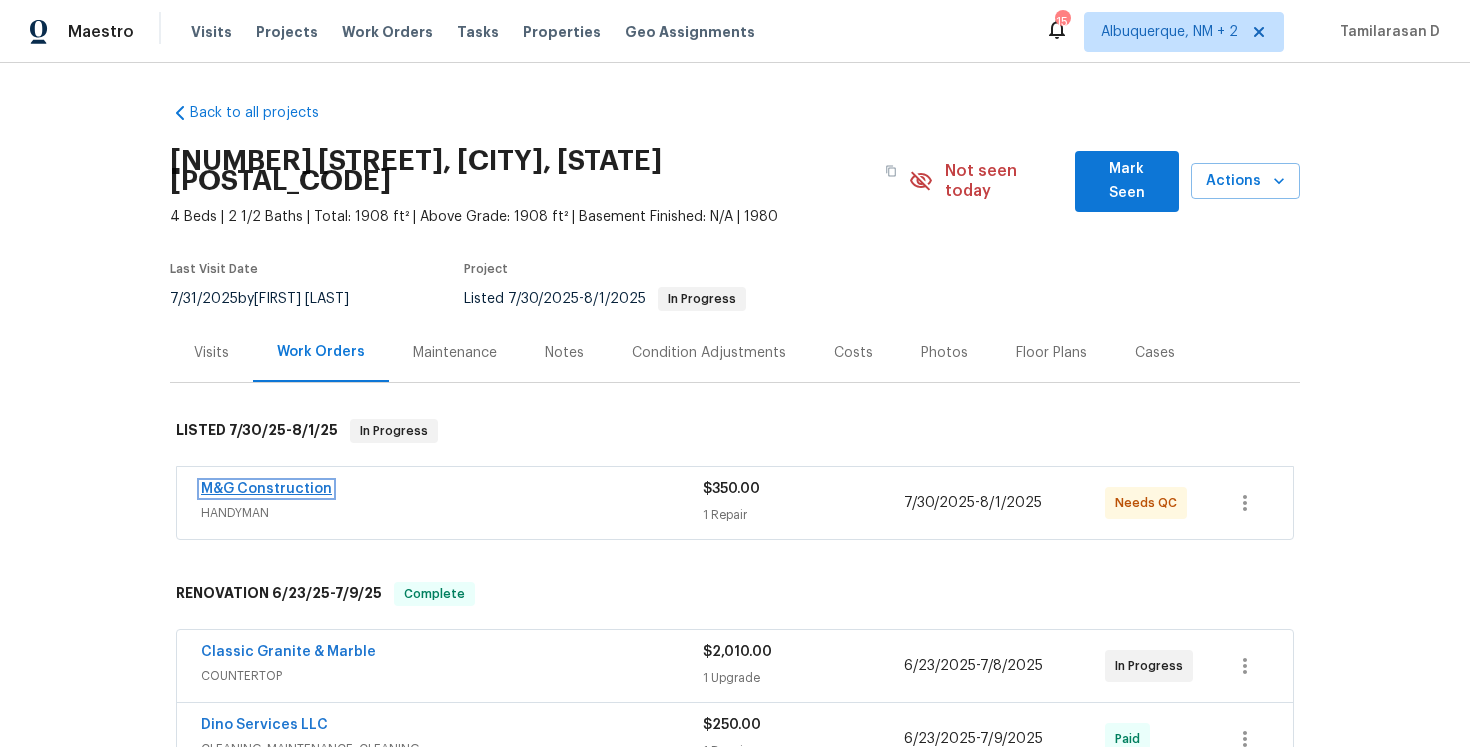 click on "M&G Construction" at bounding box center (266, 489) 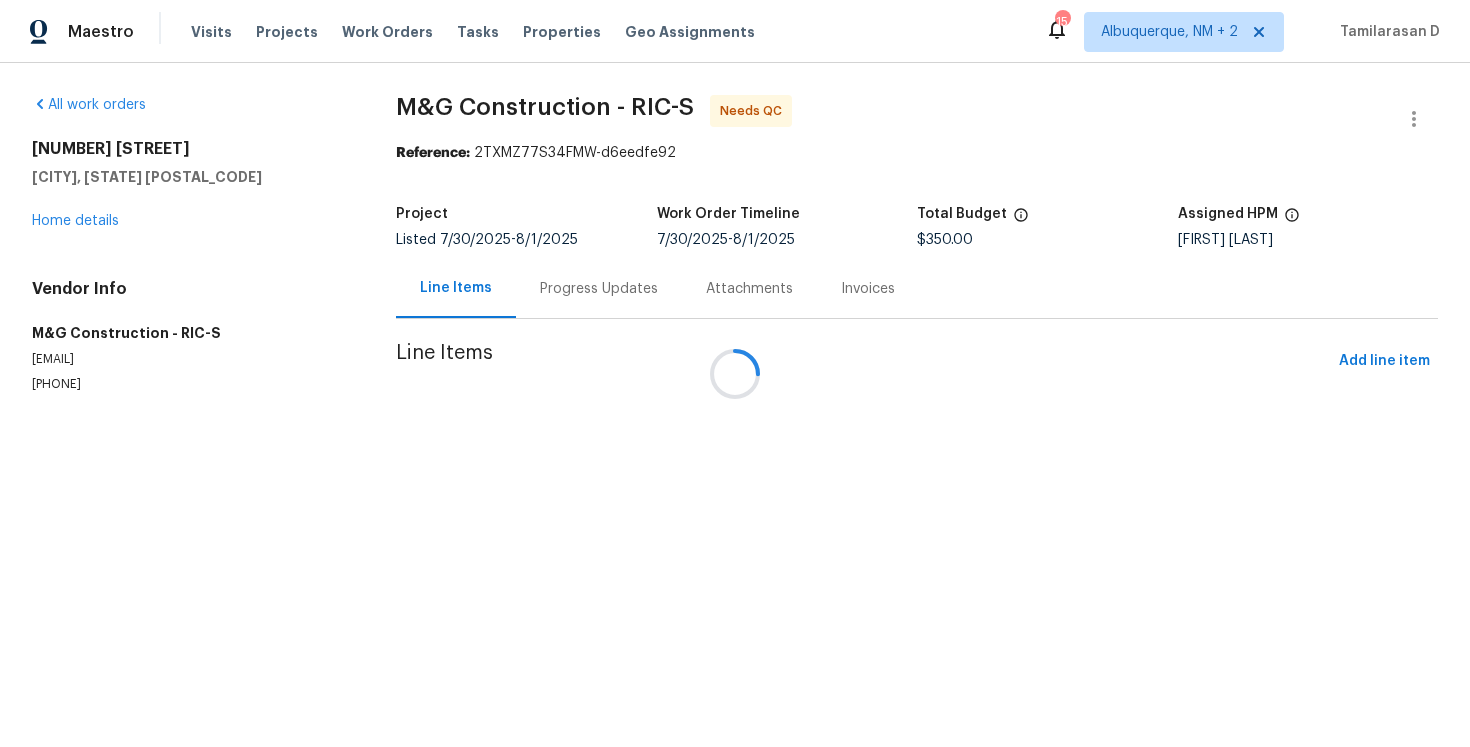 click on "Attachments" at bounding box center [749, 288] 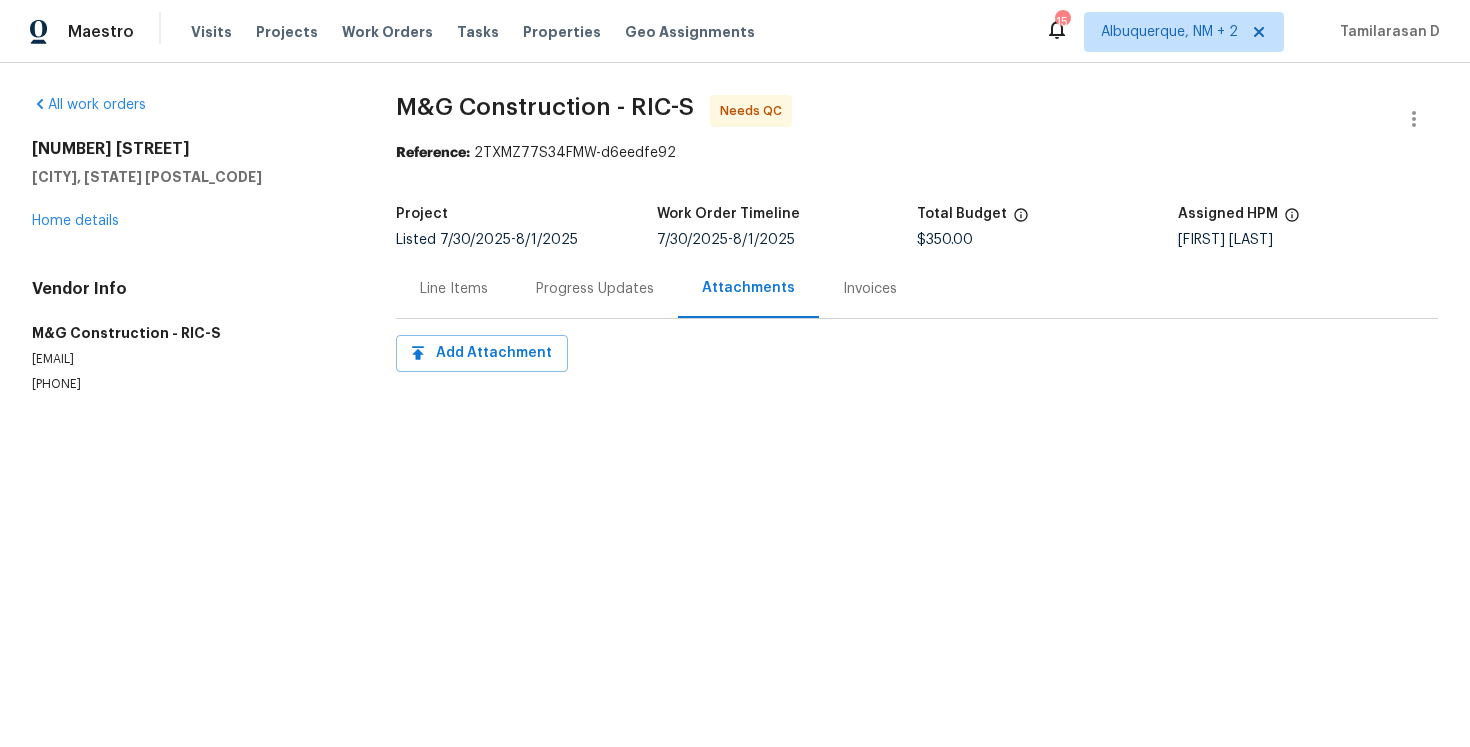 click on "Progress Updates" at bounding box center (595, 289) 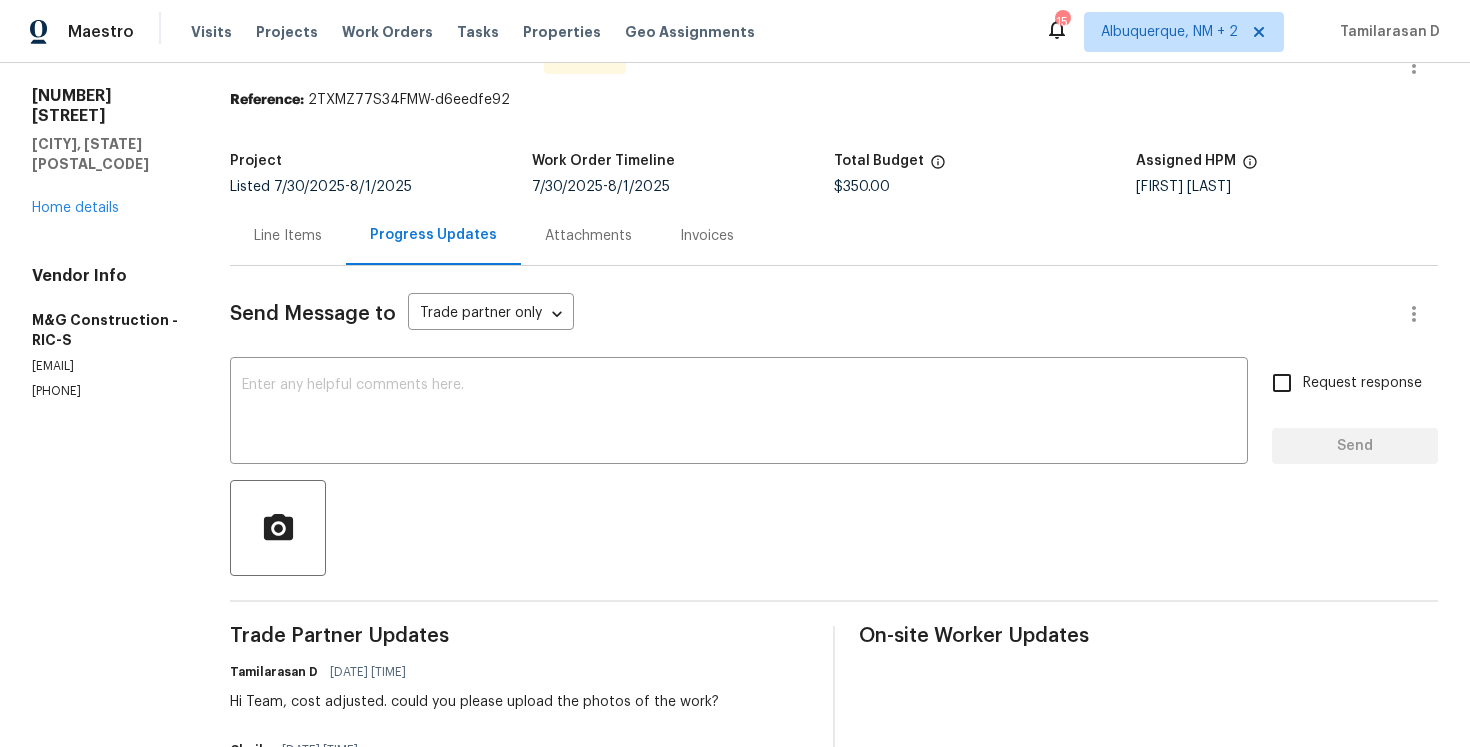 scroll, scrollTop: 23, scrollLeft: 0, axis: vertical 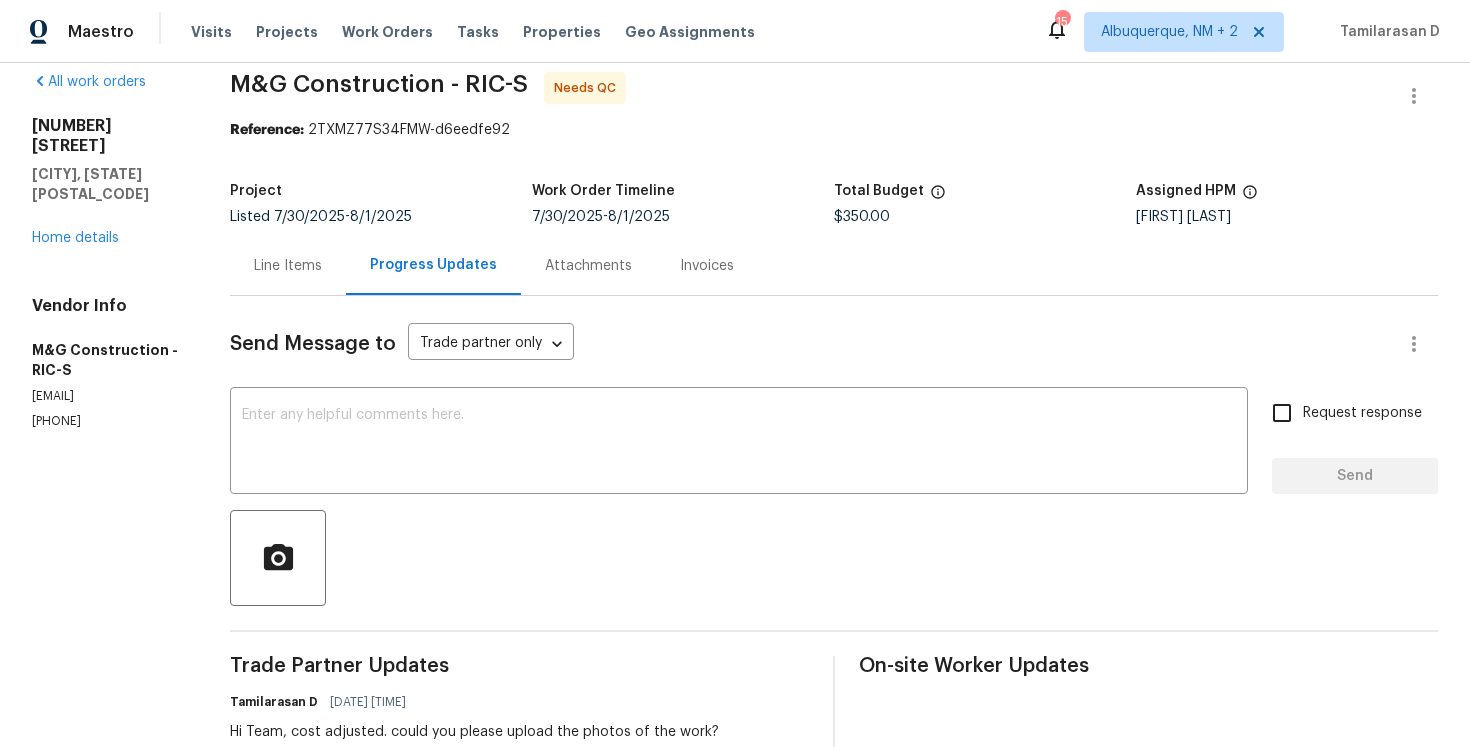 click on "Line Items" at bounding box center (288, 266) 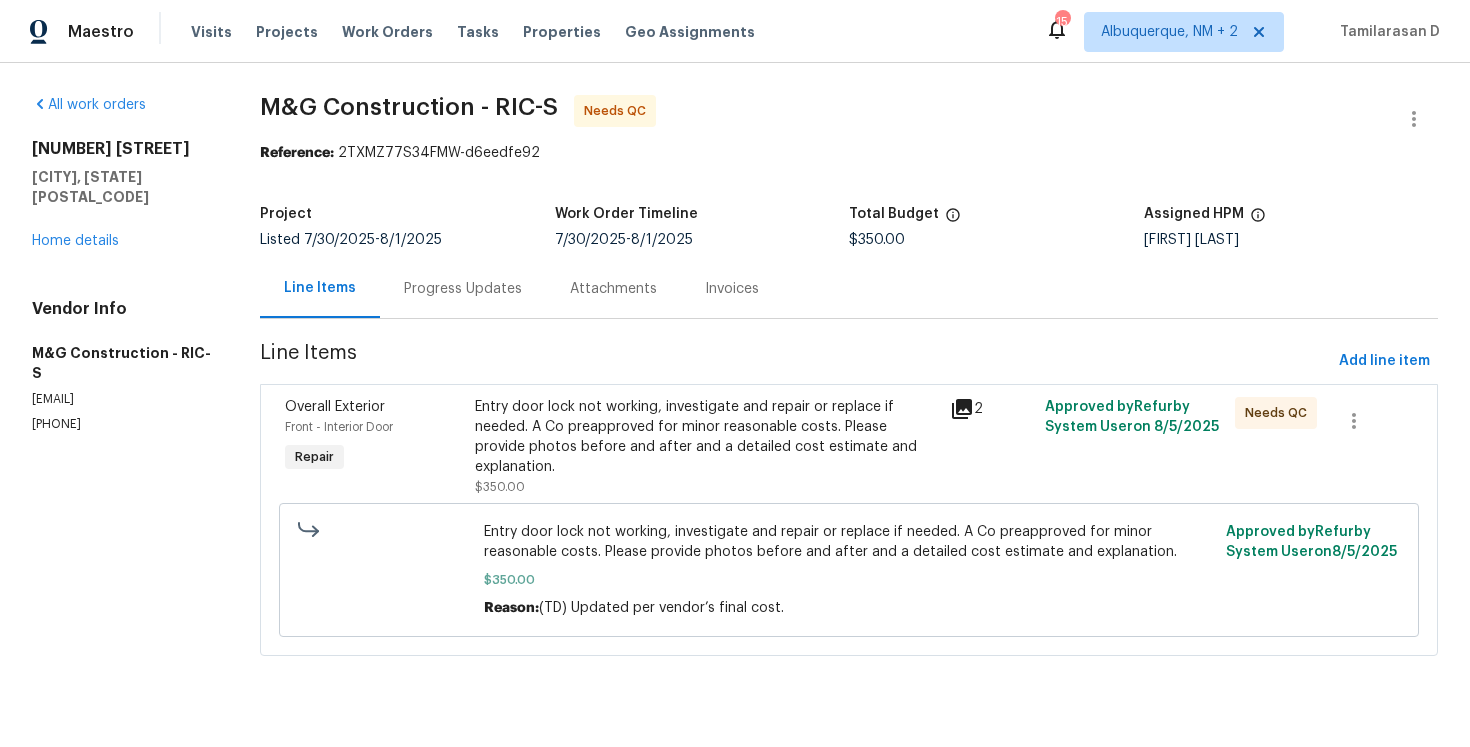 click on "Entry door lock not working, investigate and repair or replace if needed. A Co preapproved for minor reasonable costs. Please provide photos before and after and a detailed cost estimate and explanation." at bounding box center (706, 437) 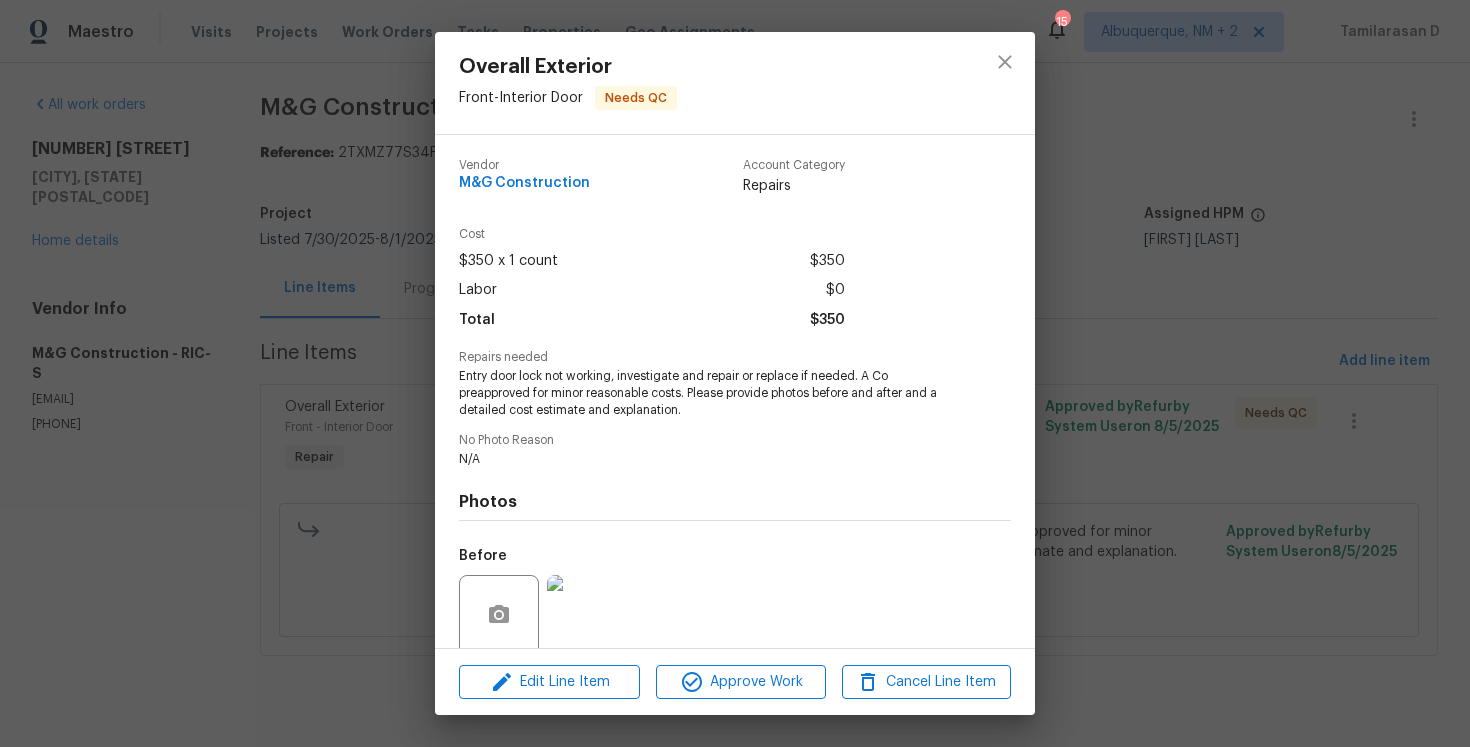 scroll, scrollTop: 157, scrollLeft: 0, axis: vertical 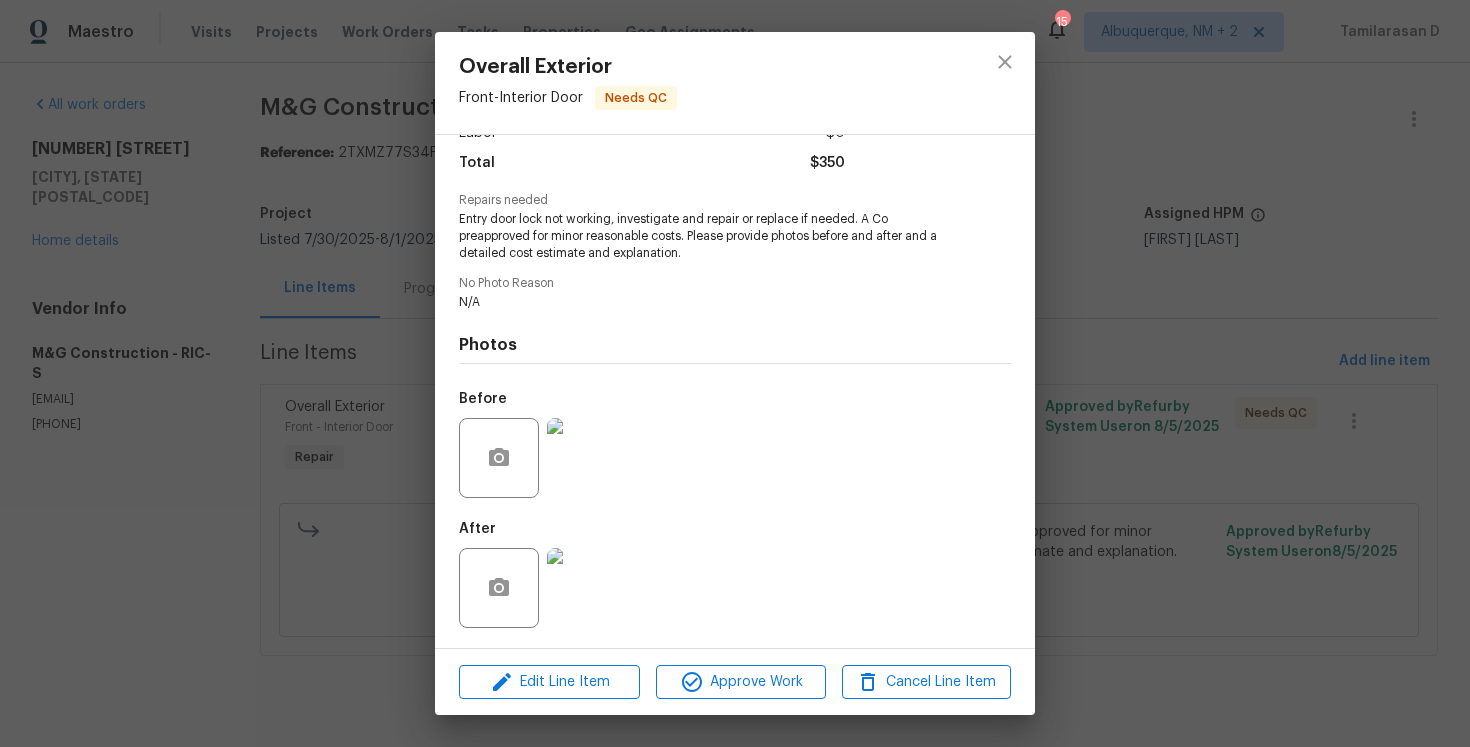 click on "Overall Exterior Front  -  Interior Door Needs QC Vendor M&G Construction Account Category Repairs Cost $350 x 1 count $350 Labor $0 Total $350 Repairs needed Entry door lock not working, investigate and repair or replace if needed. A Co preapproved for minor reasonable costs. Please provide photos before and after and a detailed cost estimate and explanation. No Photo Reason N/A Photos Before After  Edit Line Item  Approve Work  Cancel Line Item" at bounding box center [735, 373] 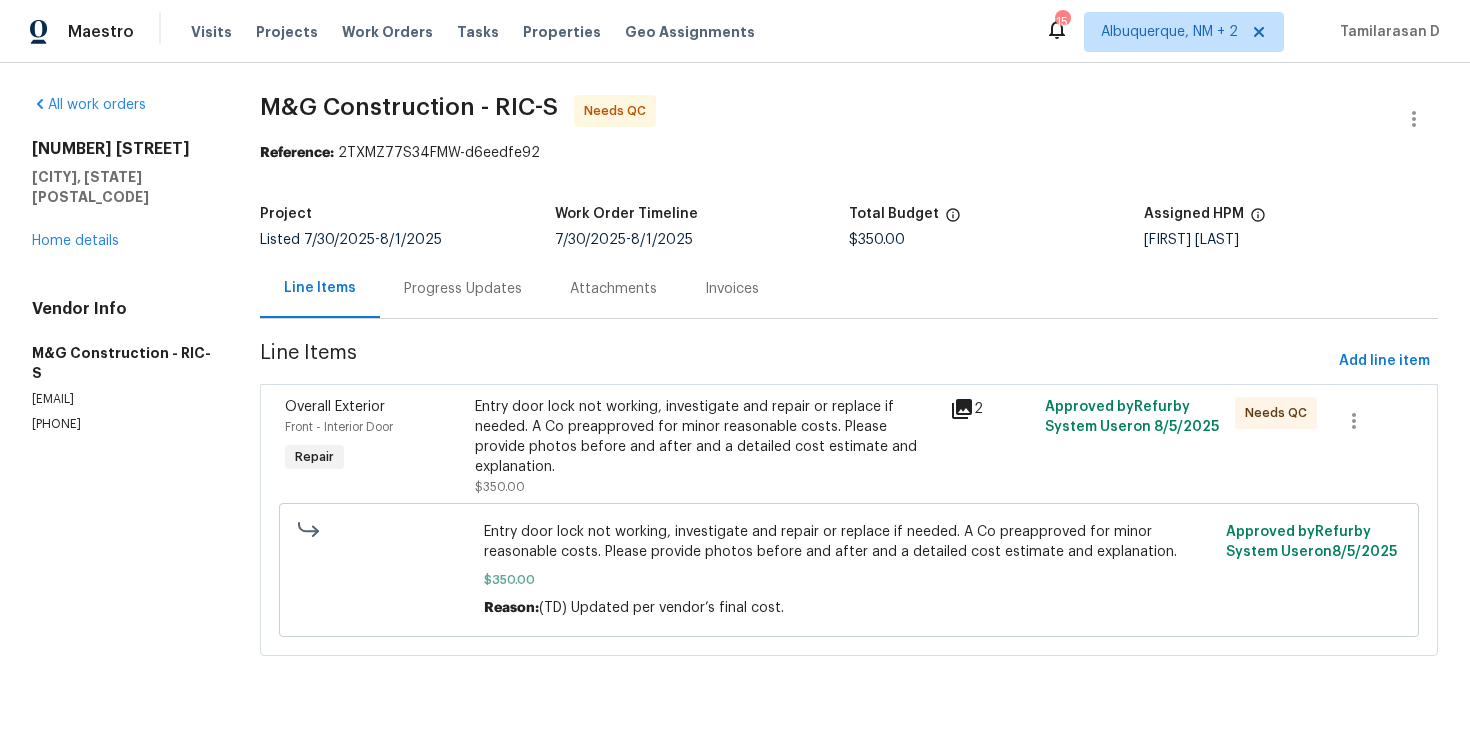 click on "Progress Updates" at bounding box center [463, 288] 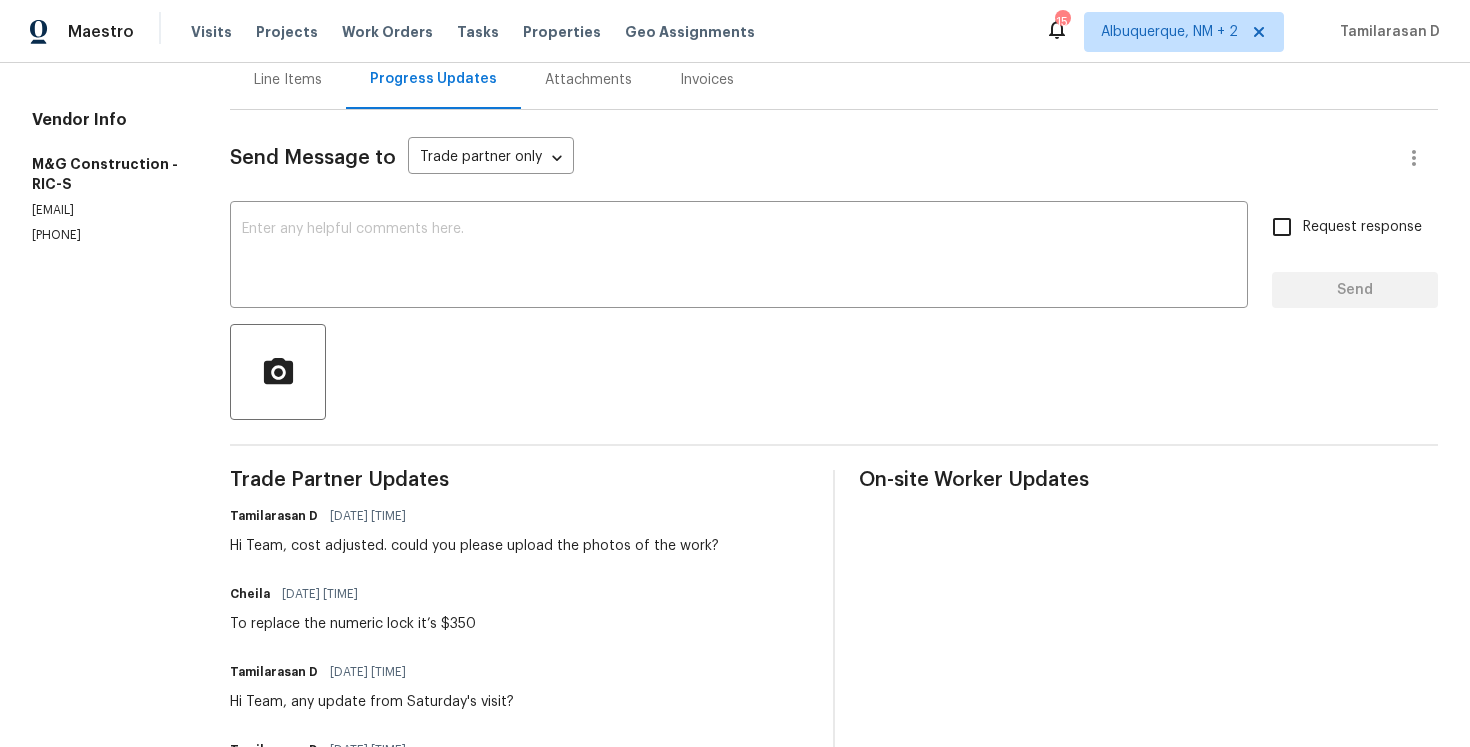 scroll, scrollTop: 0, scrollLeft: 0, axis: both 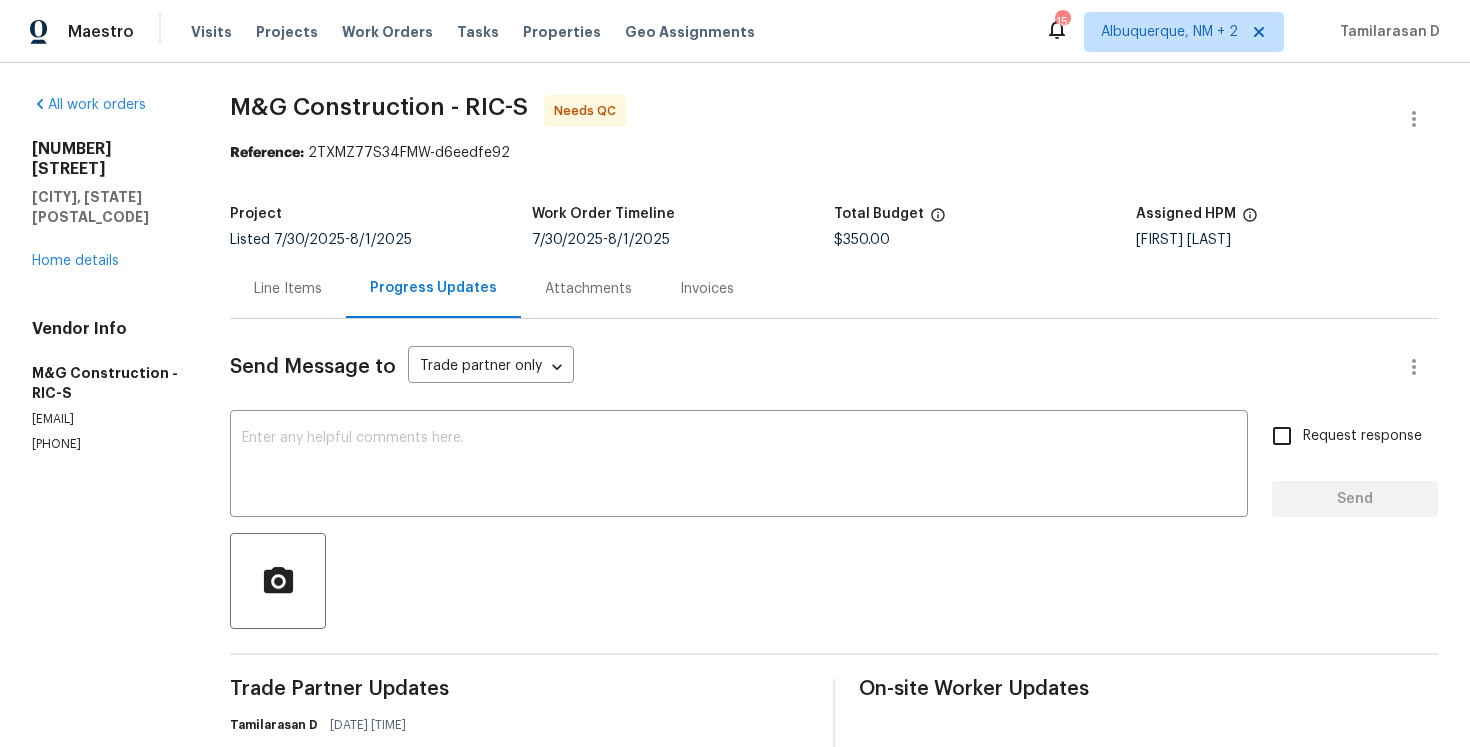 click on "[PHONE]" at bounding box center [107, 444] 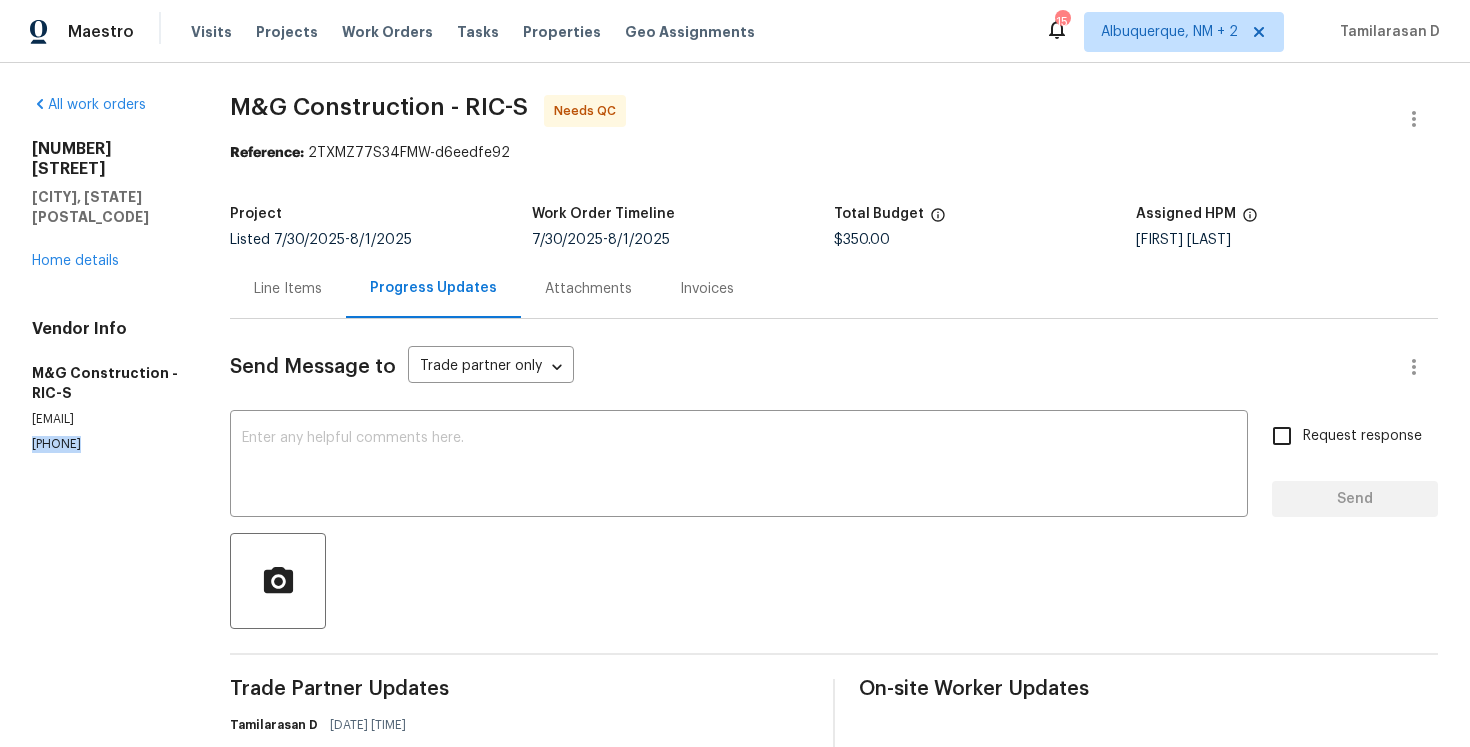 copy on "[PHONE]" 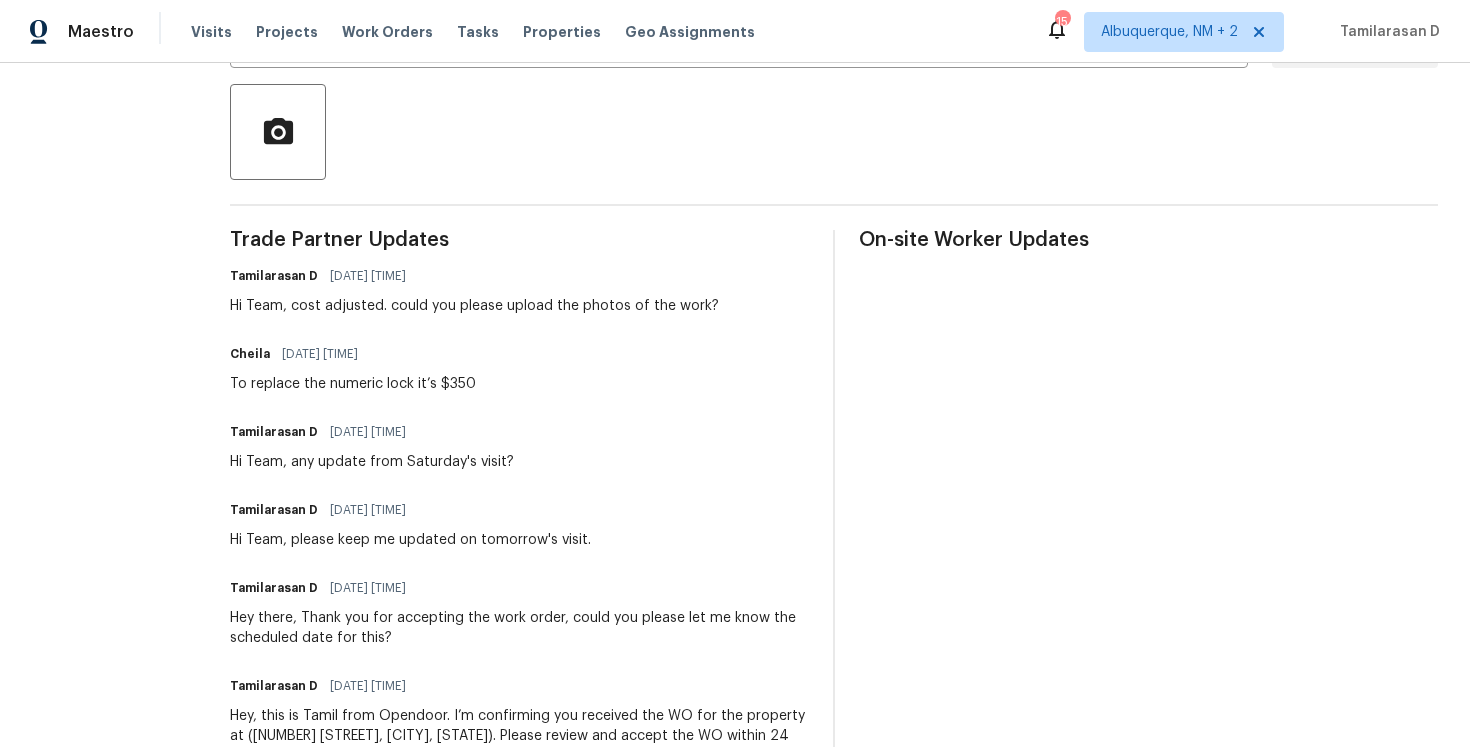 scroll, scrollTop: 460, scrollLeft: 0, axis: vertical 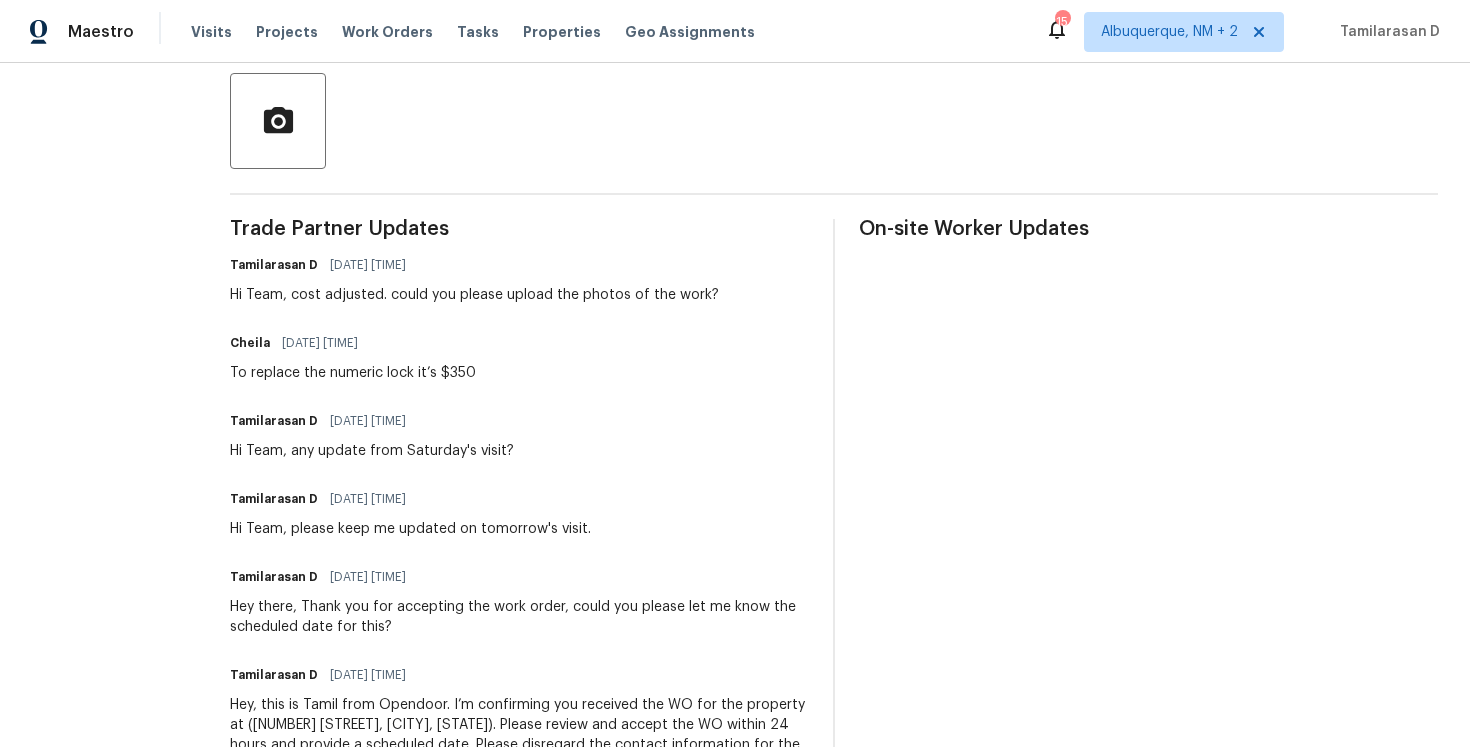 click on "To replace the numeric lock it’s $350" at bounding box center (353, 373) 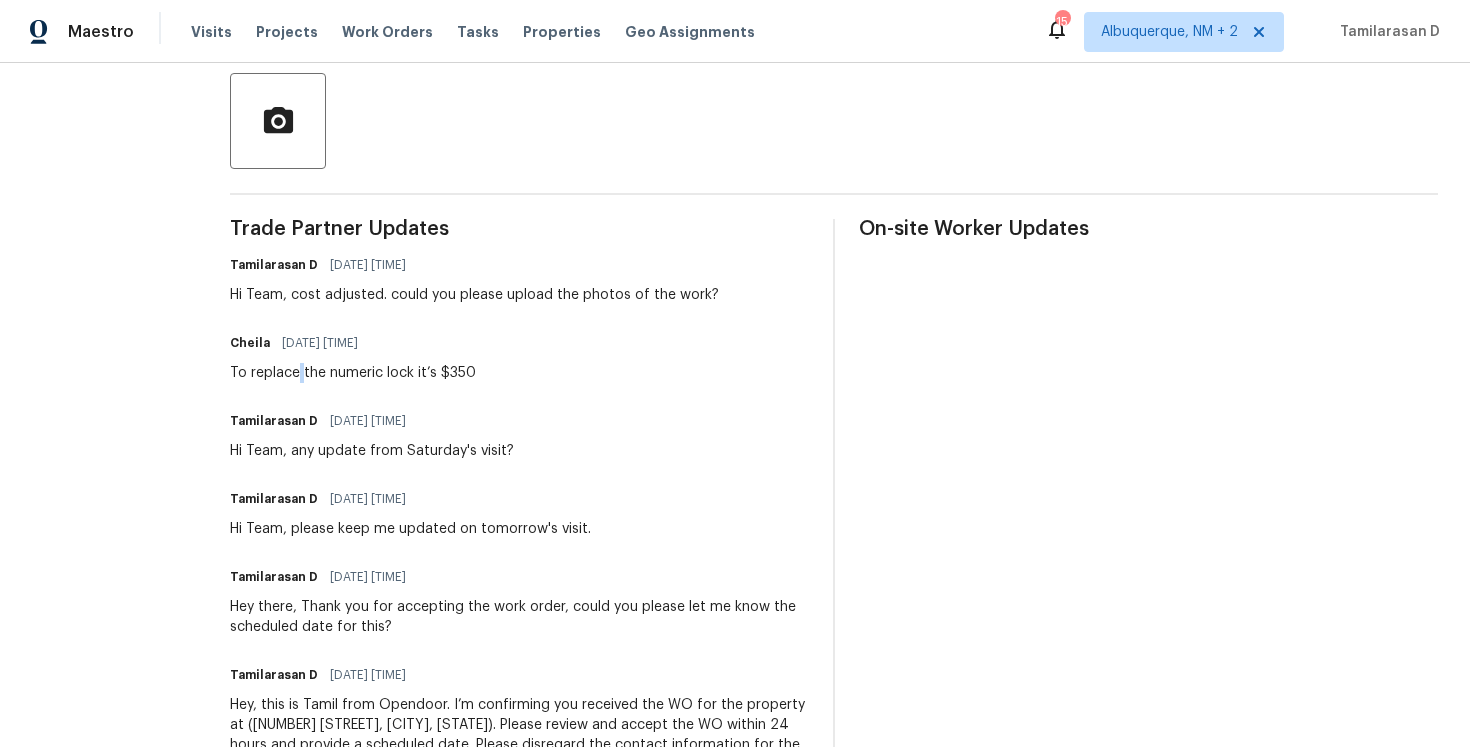 click on "To replace the numeric lock it’s $350" at bounding box center (353, 373) 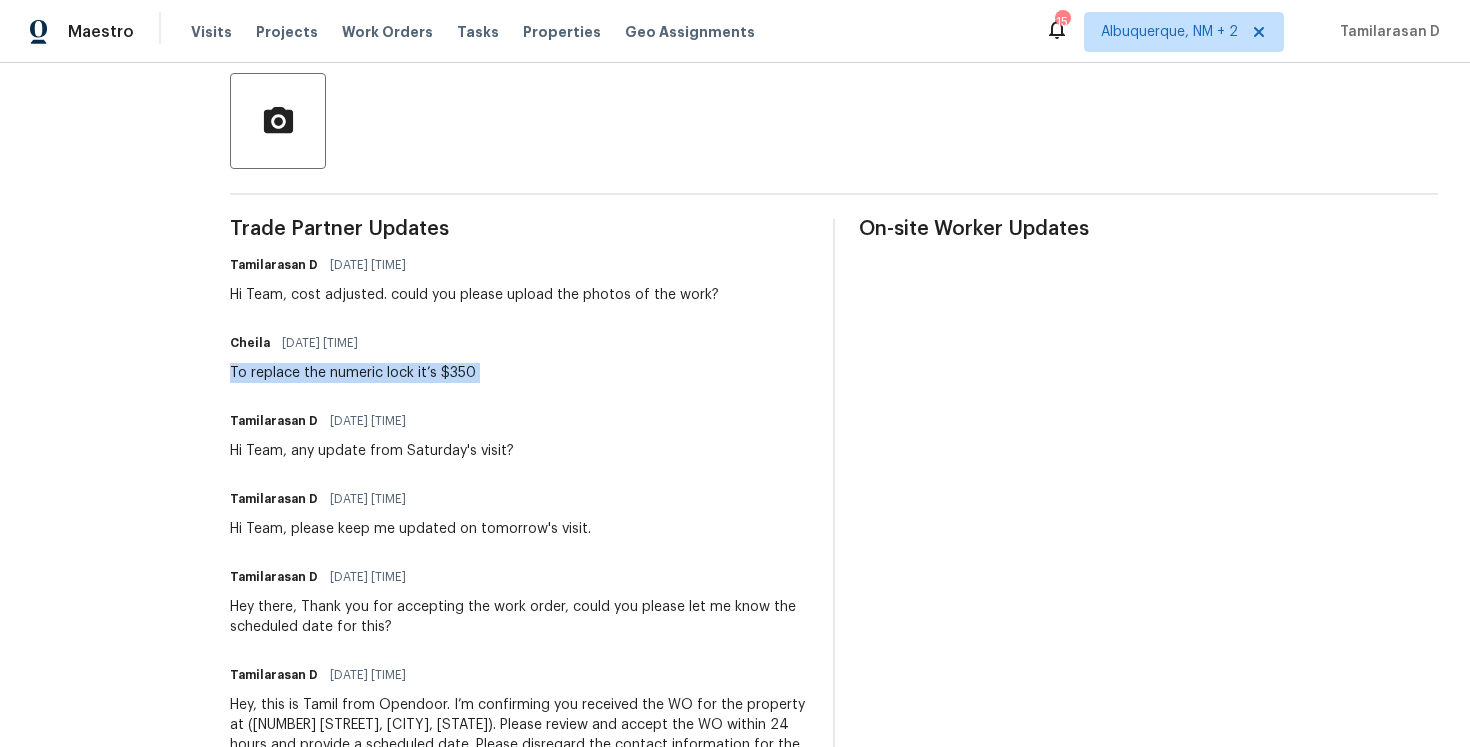 click on "To replace the numeric lock it’s $350" at bounding box center [353, 373] 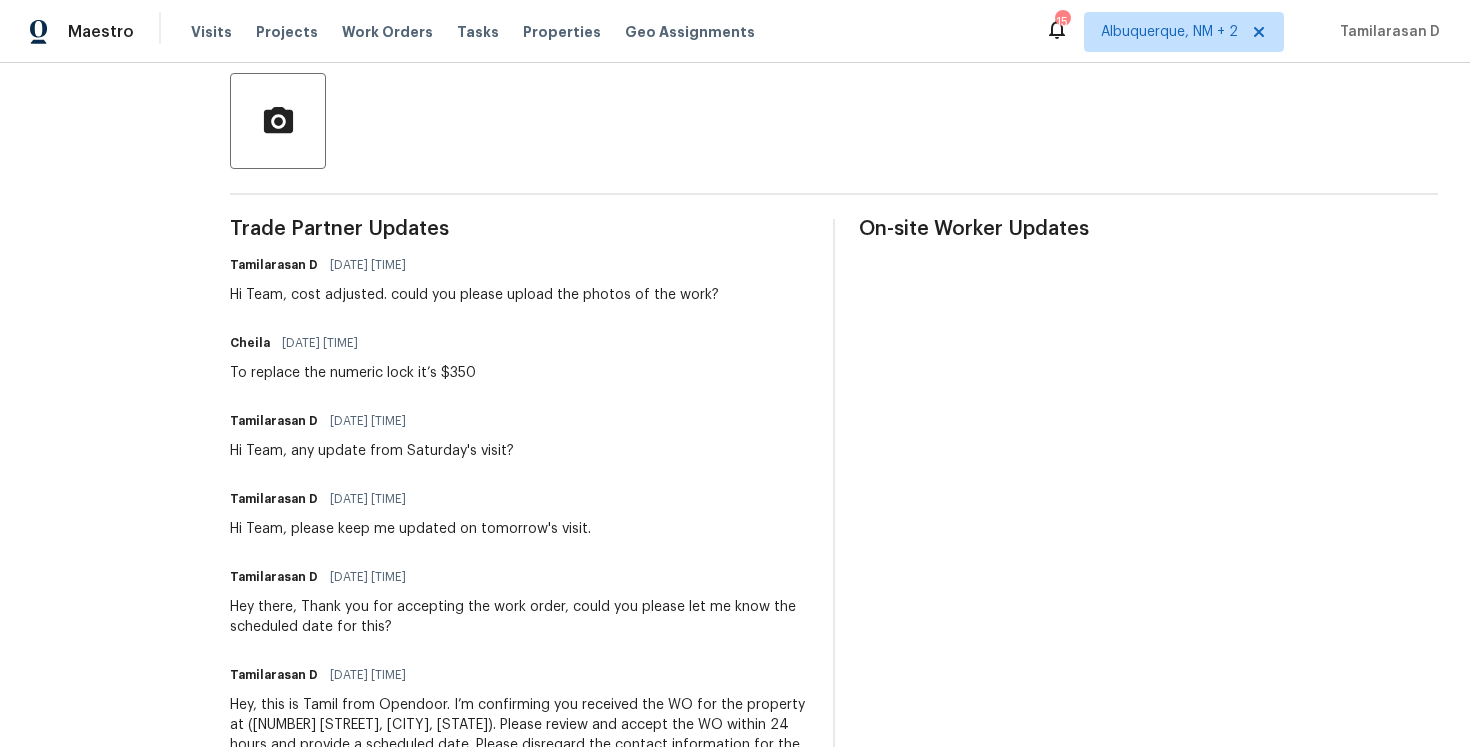 click on "To replace the numeric lock it’s $350" at bounding box center (353, 373) 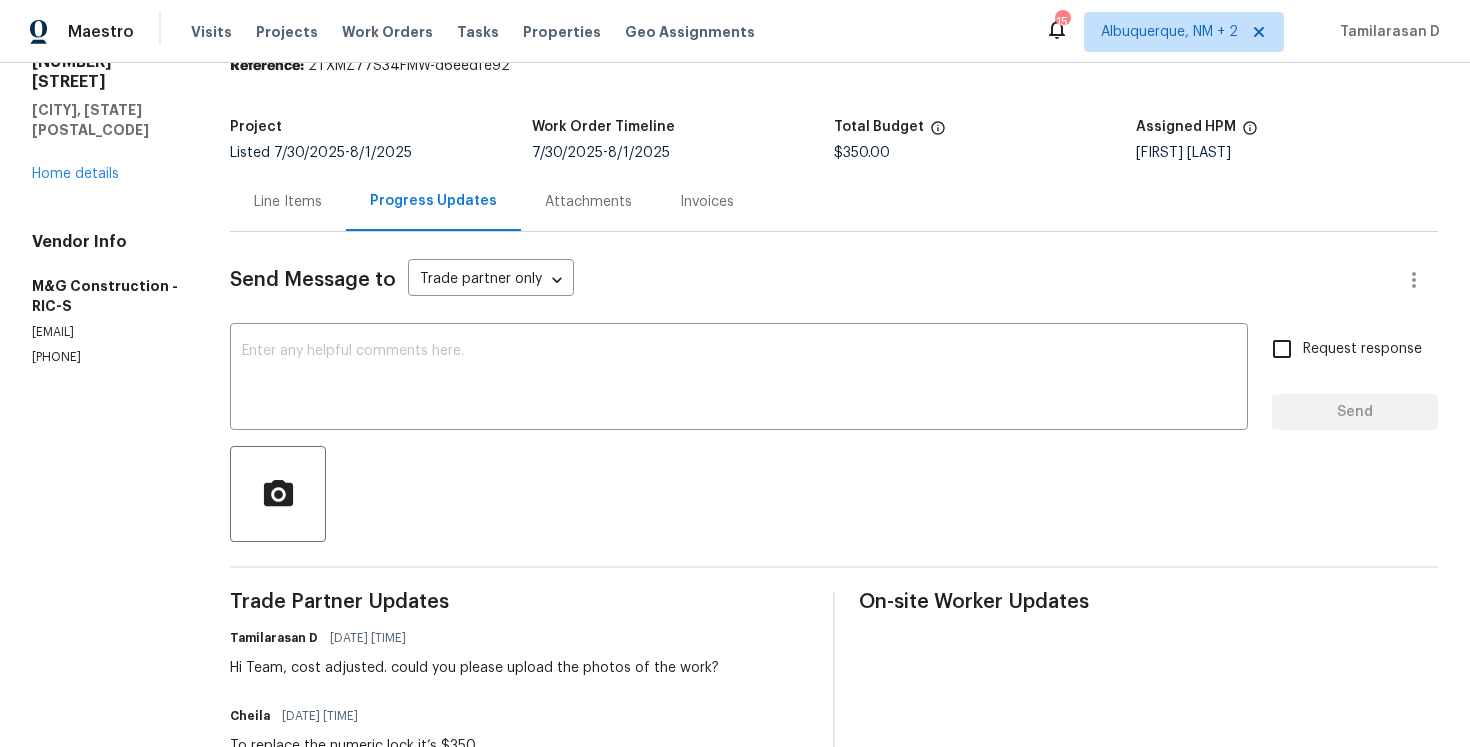 scroll, scrollTop: 0, scrollLeft: 0, axis: both 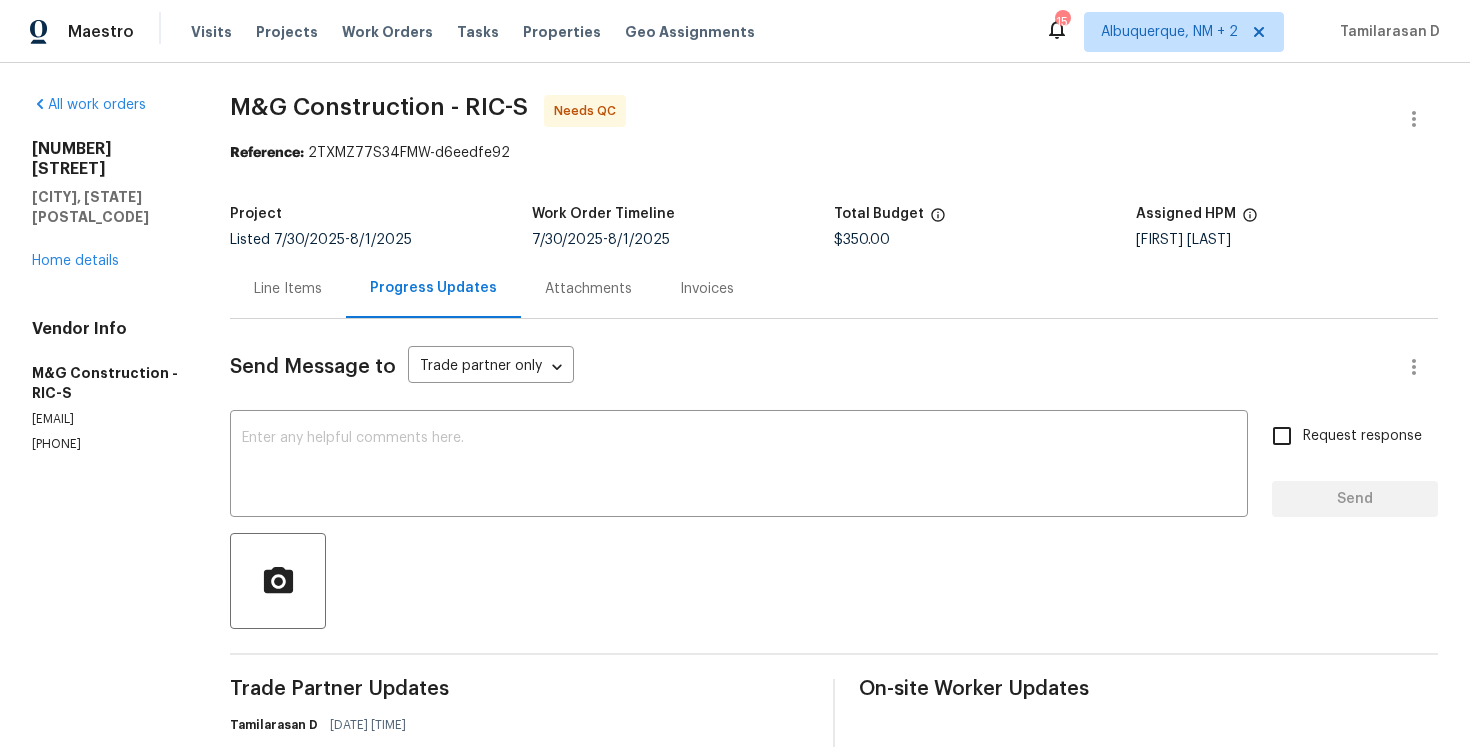 click on "Line Items" at bounding box center (288, 289) 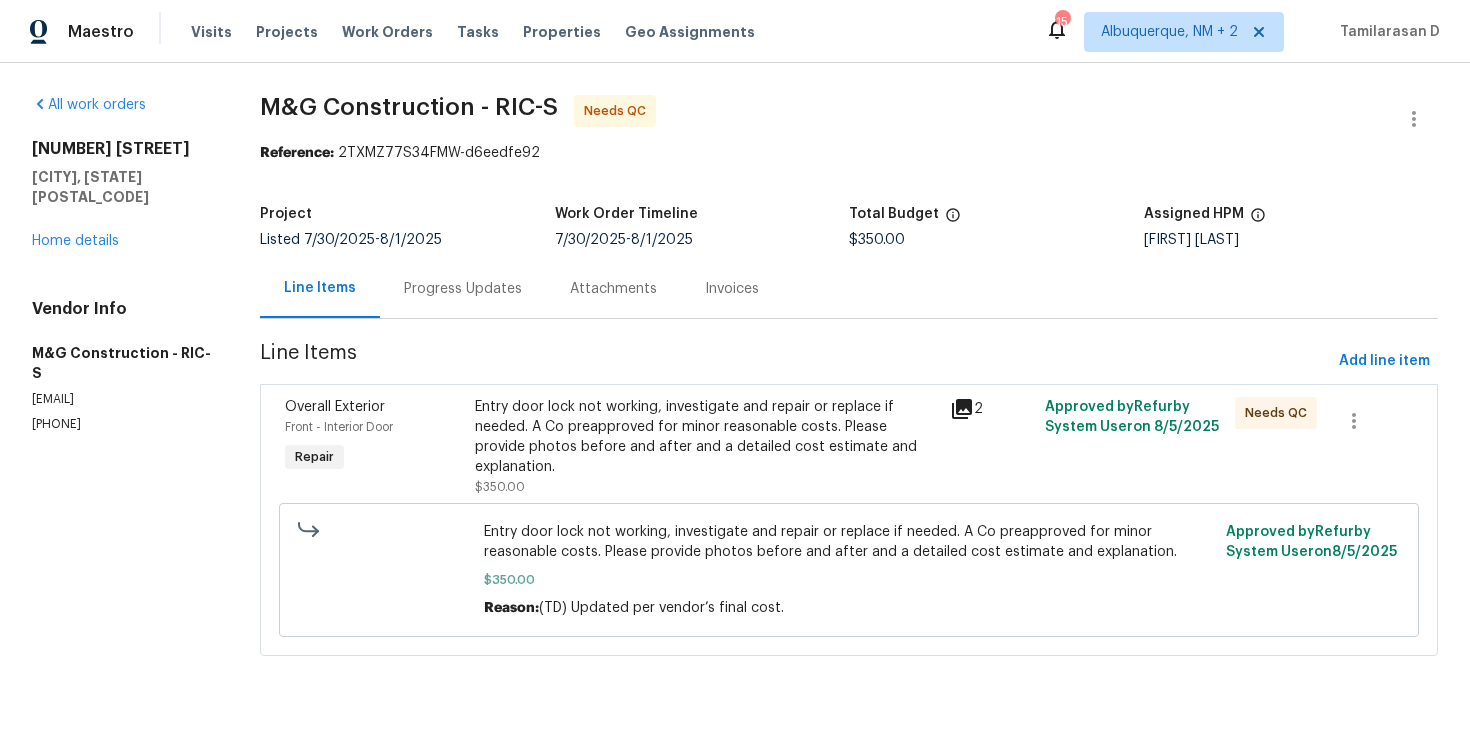 click on "Entry door lock not working, investigate and repair or replace if needed. A Co preapproved for minor reasonable costs. Please provide photos before and after and a detailed cost estimate and explanation." at bounding box center (706, 437) 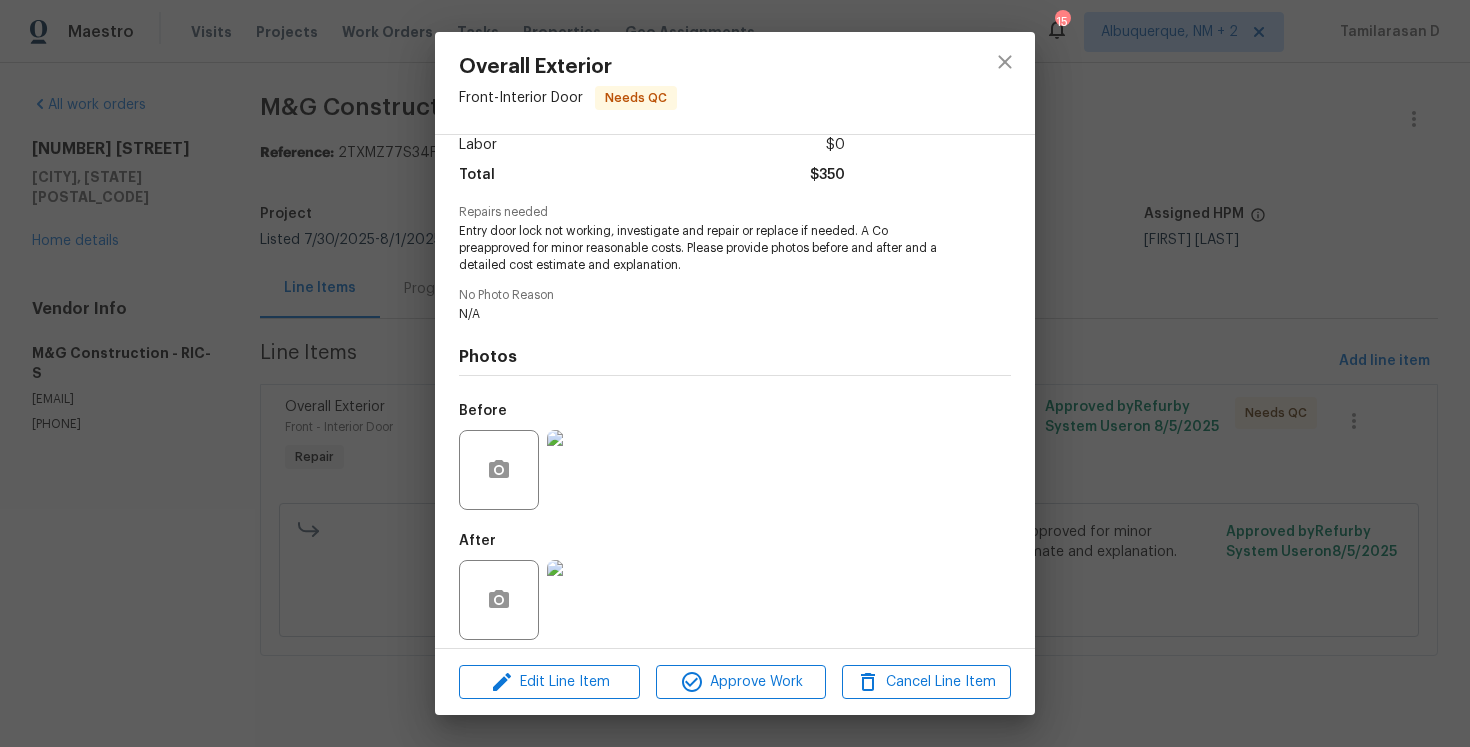 scroll, scrollTop: 157, scrollLeft: 0, axis: vertical 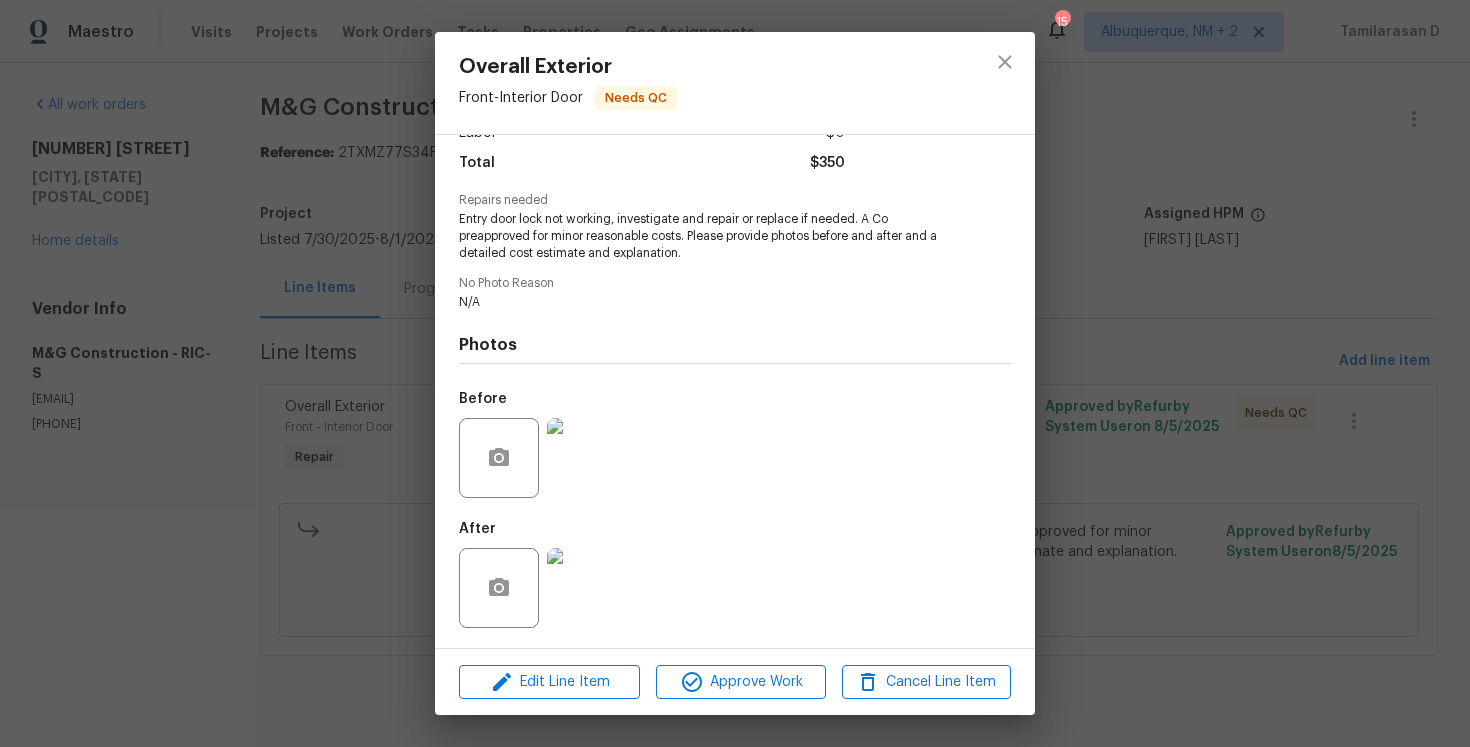 click on "Overall Exterior Front  -  Interior Door Needs QC Vendor M&G Construction Account Category Repairs Cost $350 x 1 count $350 Labor $0 Total $350 Repairs needed Entry door lock not working, investigate and repair or replace if needed. A Co preapproved for minor reasonable costs. Please provide photos before and after and a detailed cost estimate and explanation. No Photo Reason N/A Photos Before After  Edit Line Item  Approve Work  Cancel Line Item" at bounding box center [735, 373] 